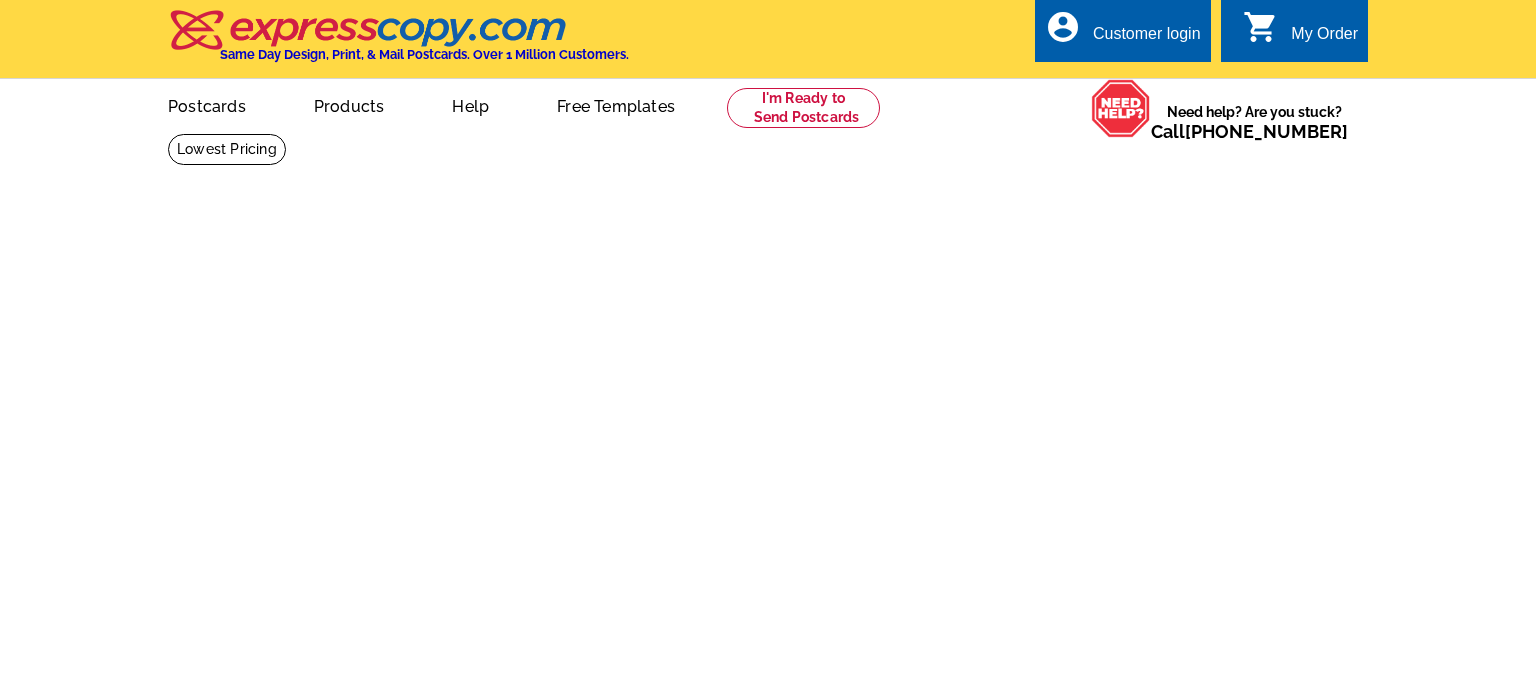 scroll, scrollTop: 0, scrollLeft: 0, axis: both 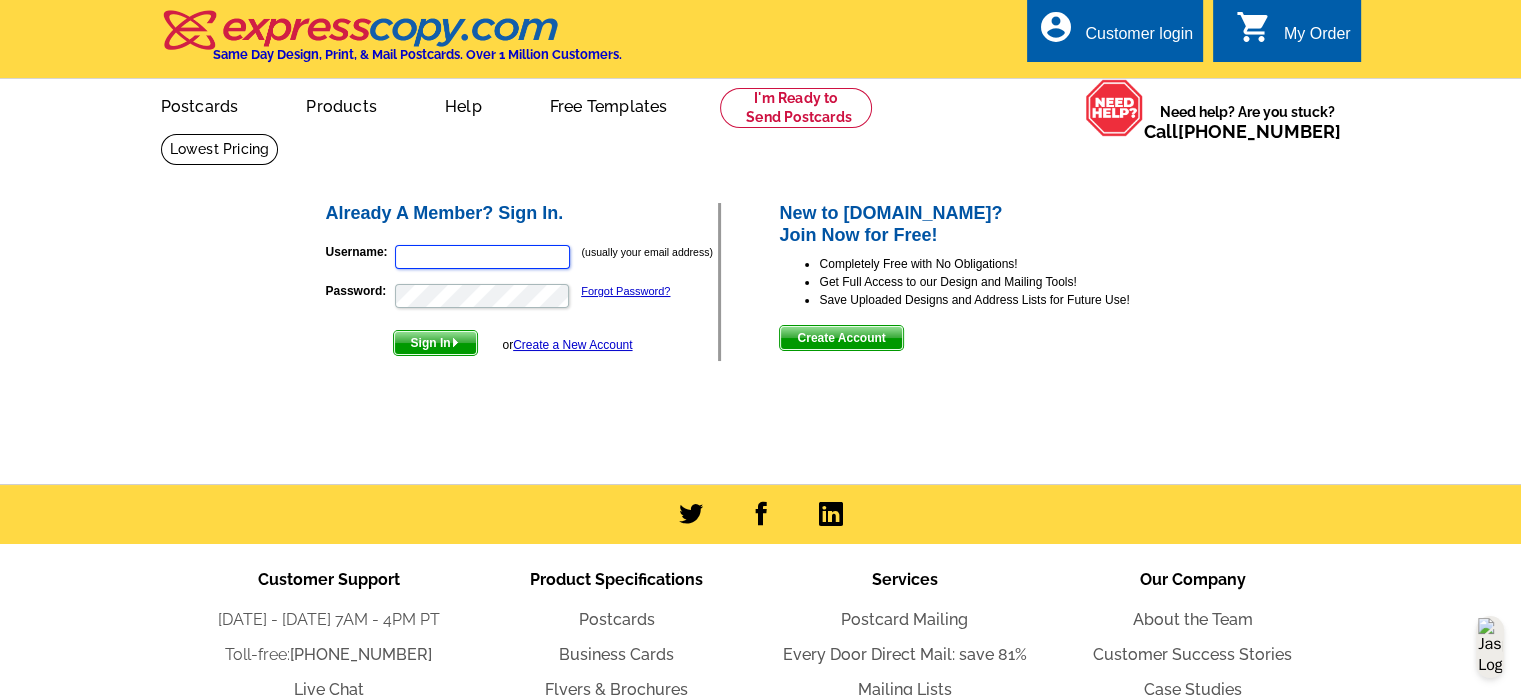 type on "joannew@remax.net" 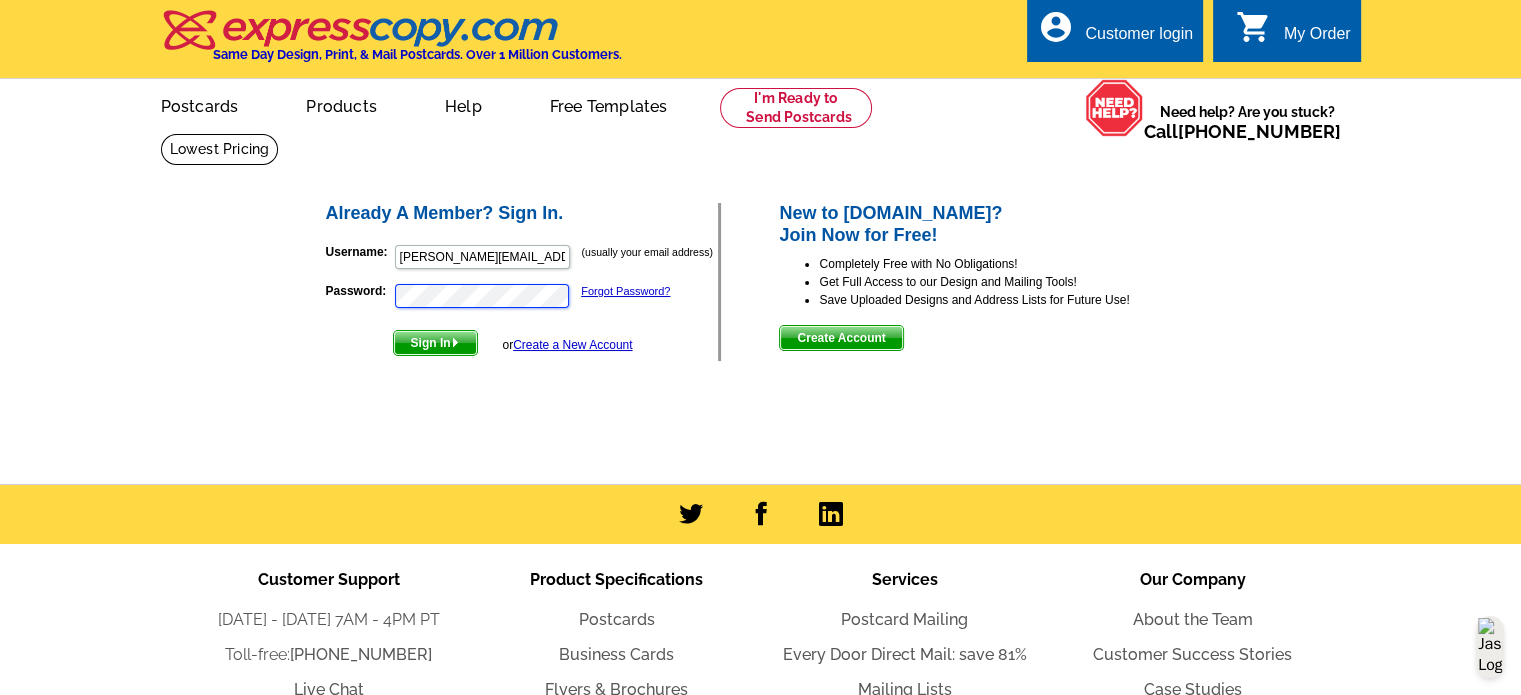scroll, scrollTop: 0, scrollLeft: 0, axis: both 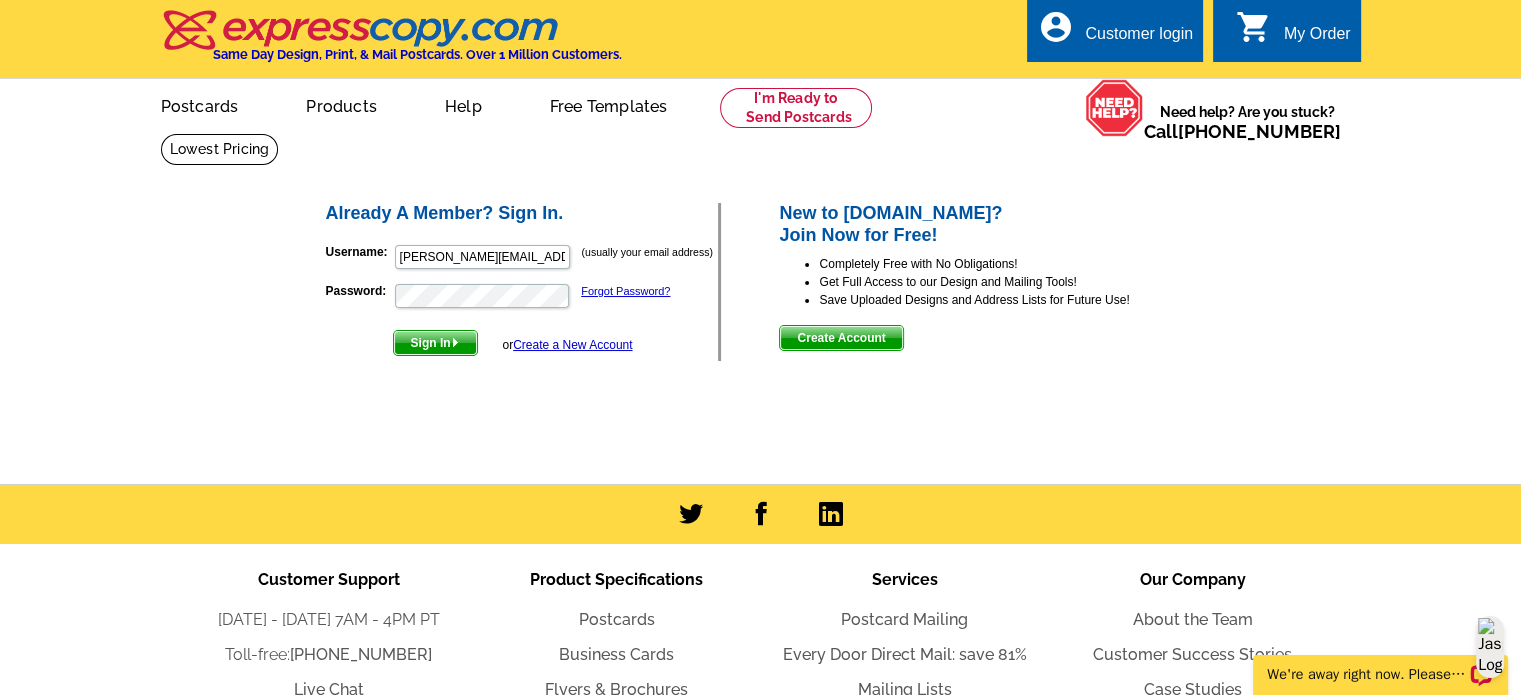 click on "Sign In" at bounding box center [435, 343] 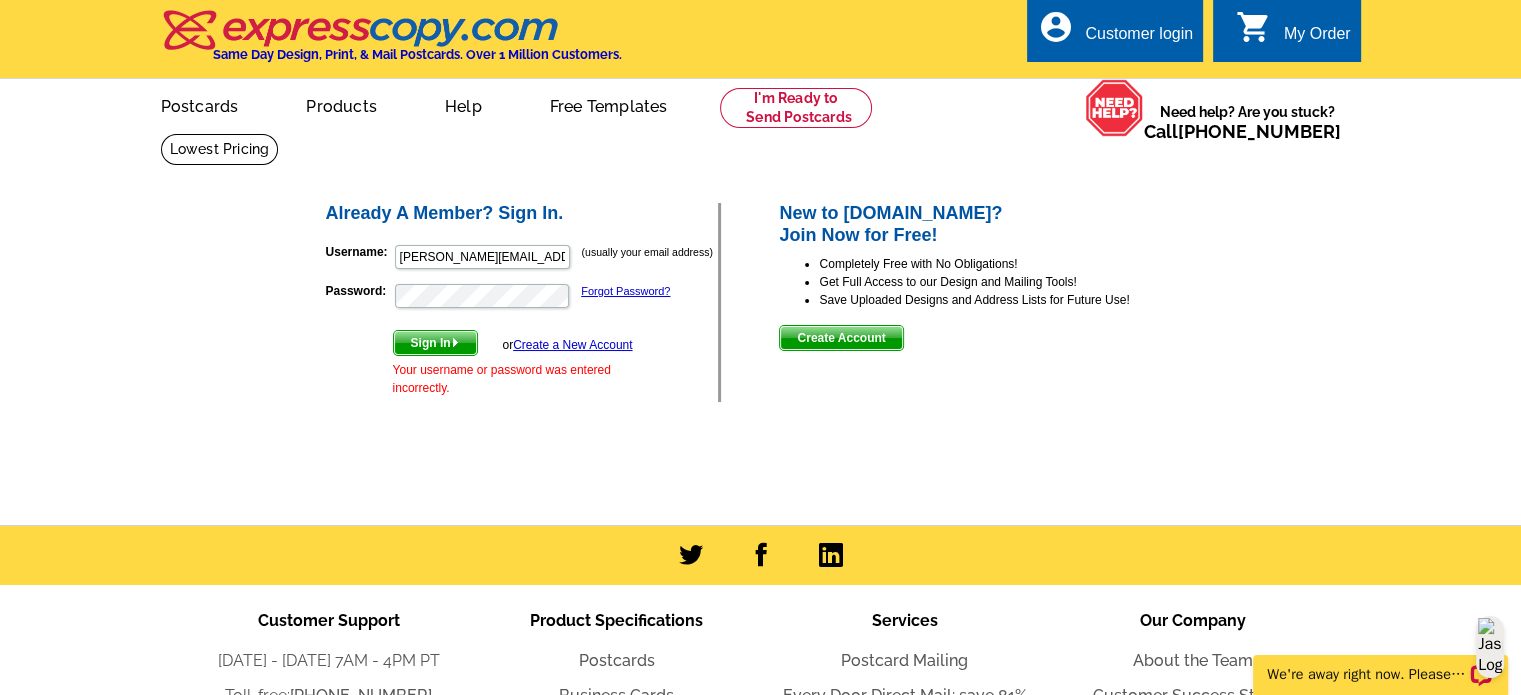 click on "Sign In" at bounding box center [435, 343] 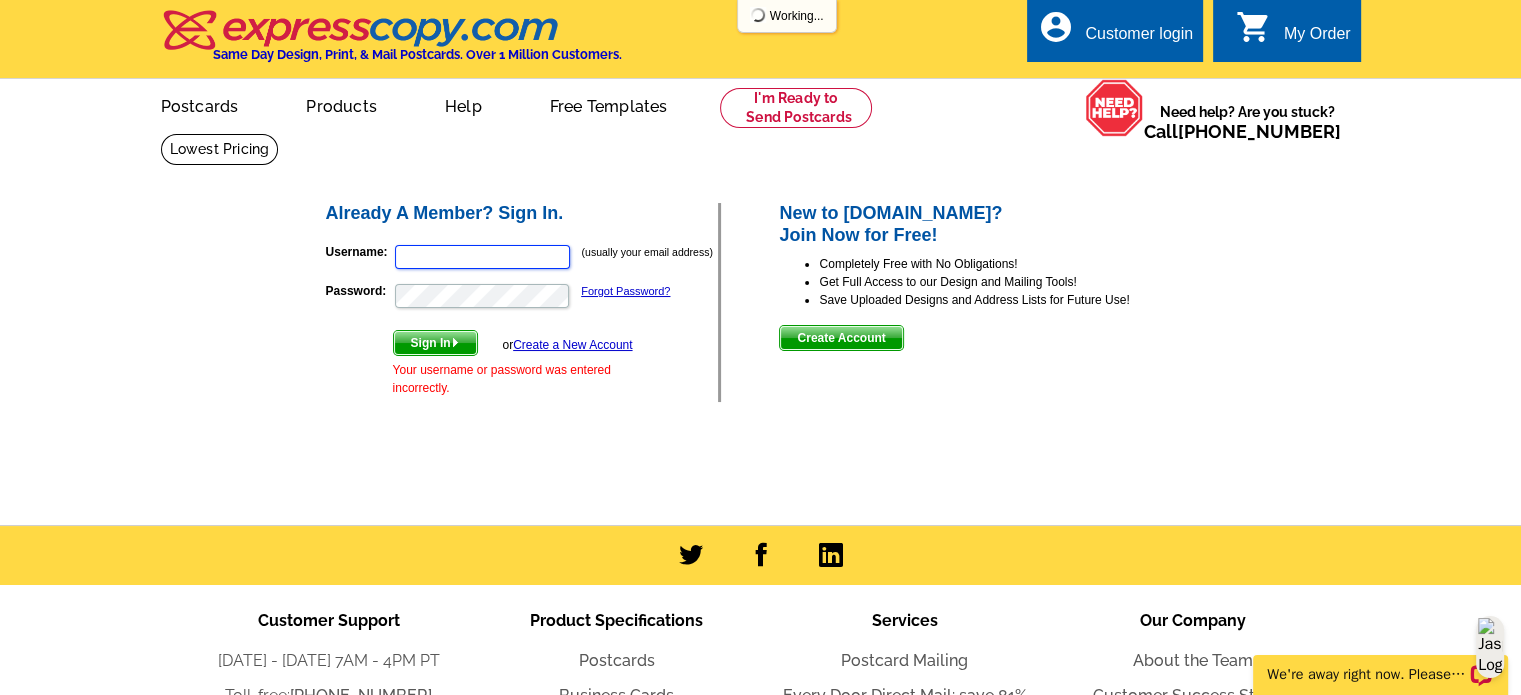 type on "joannew@remax.net" 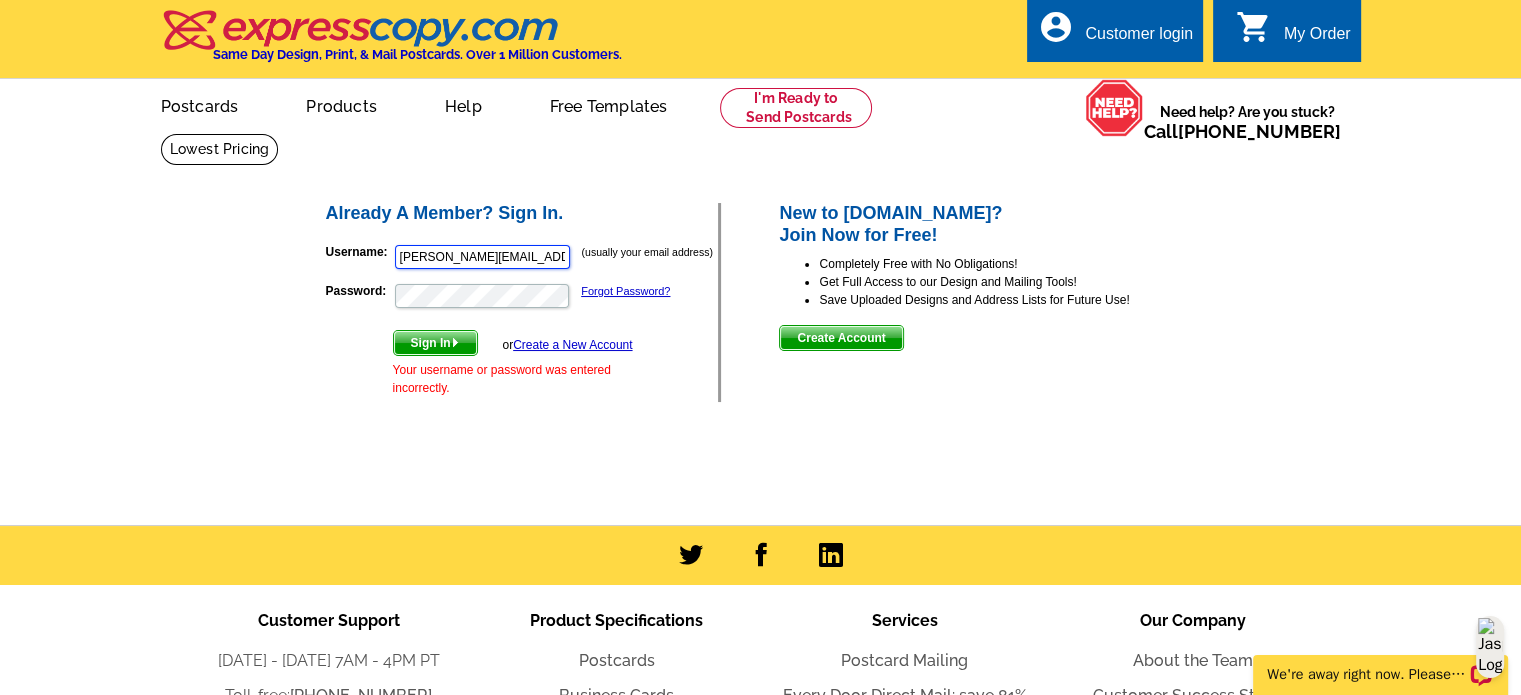 click on "[PERSON_NAME][EMAIL_ADDRESS][DOMAIN_NAME]" at bounding box center [482, 257] 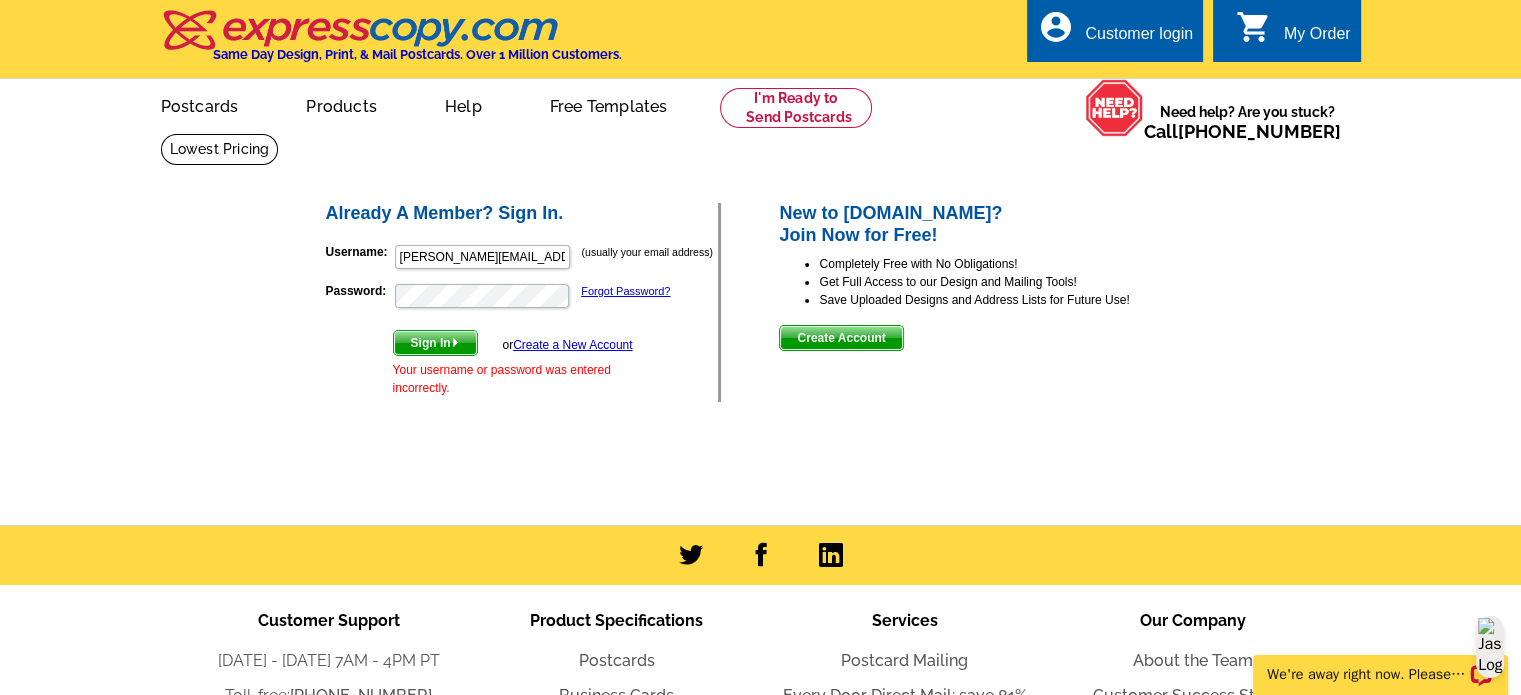 click on "Sign In" at bounding box center (435, 343) 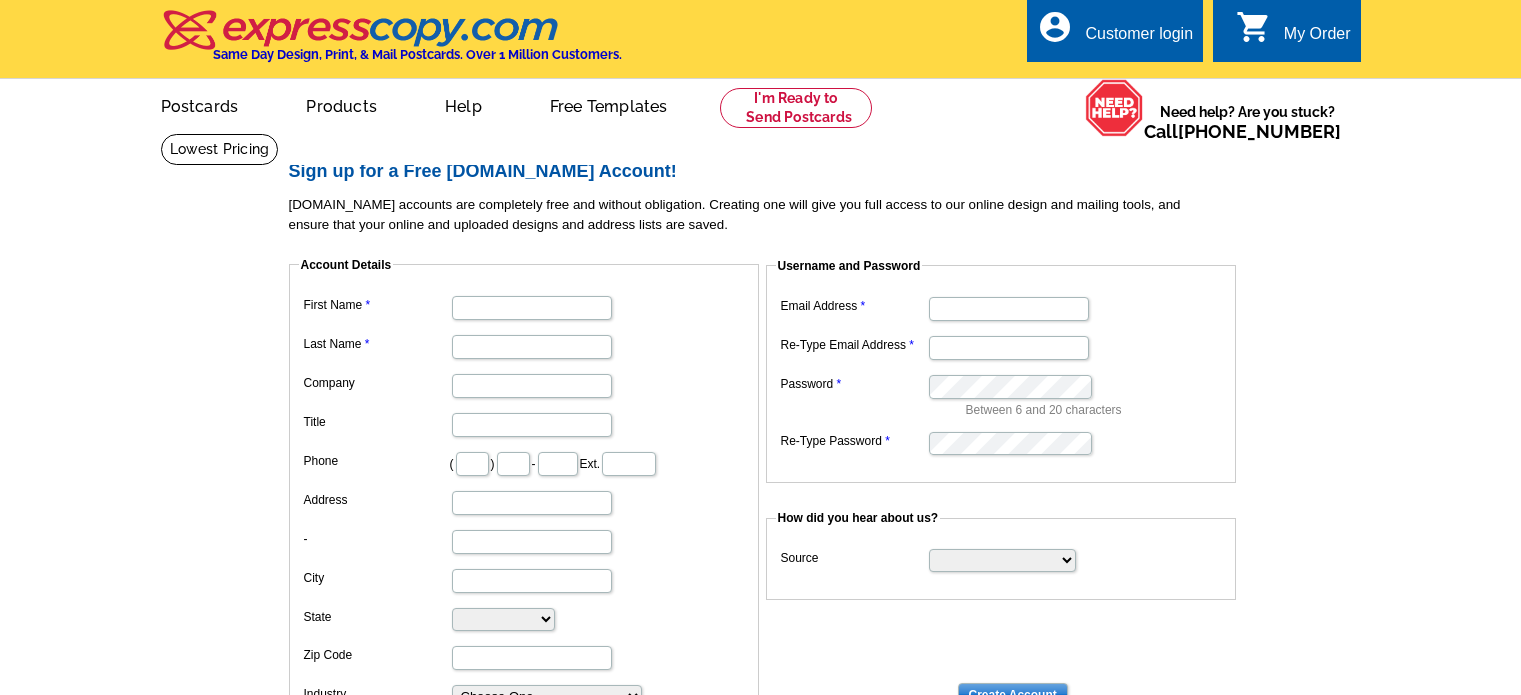 scroll, scrollTop: 0, scrollLeft: 0, axis: both 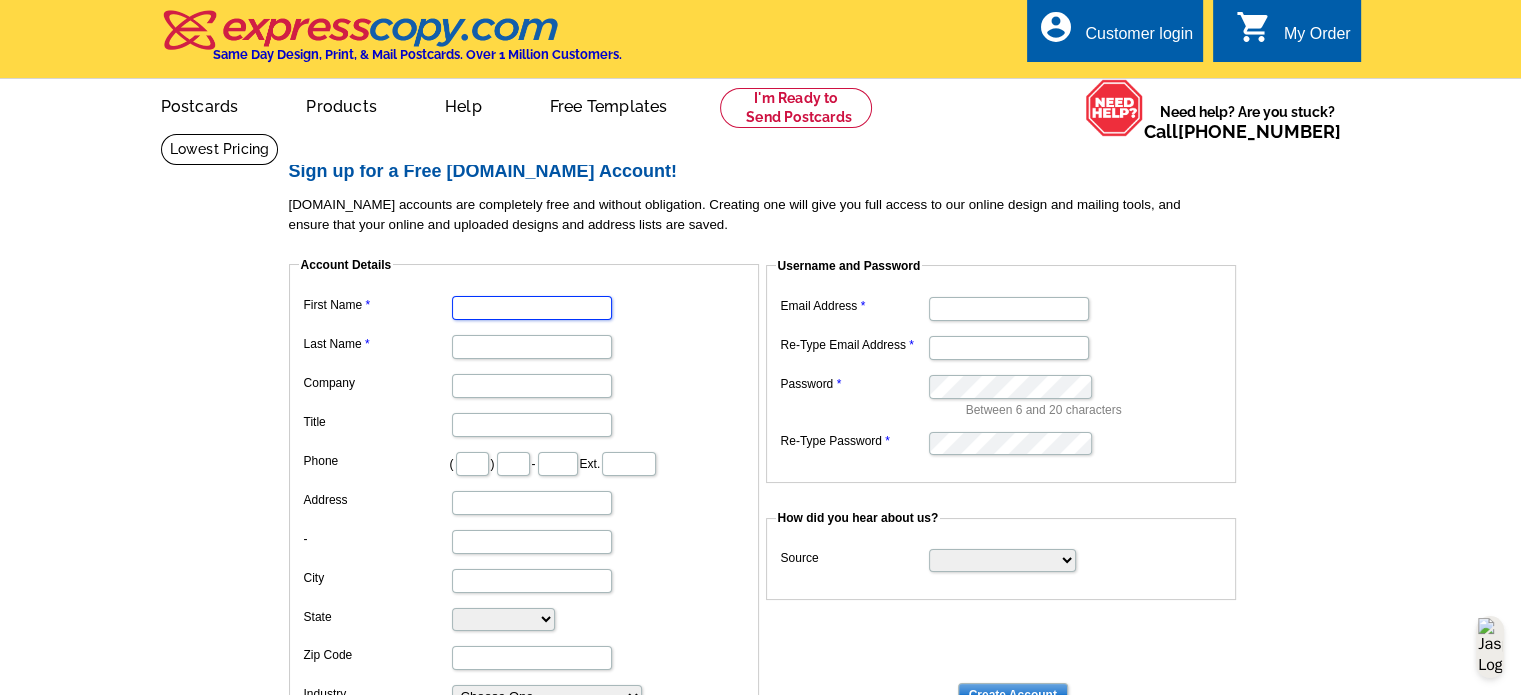 click on "First Name" at bounding box center (532, 308) 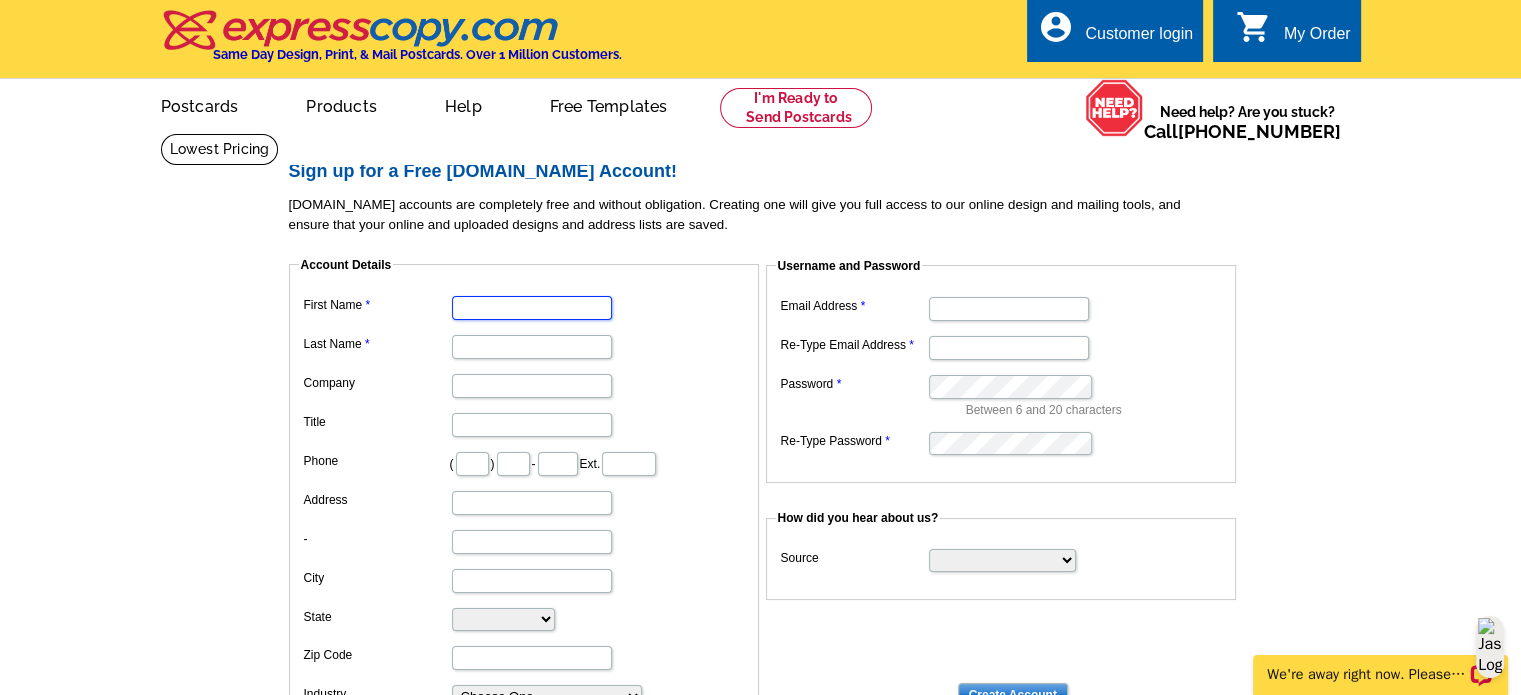 scroll, scrollTop: 0, scrollLeft: 0, axis: both 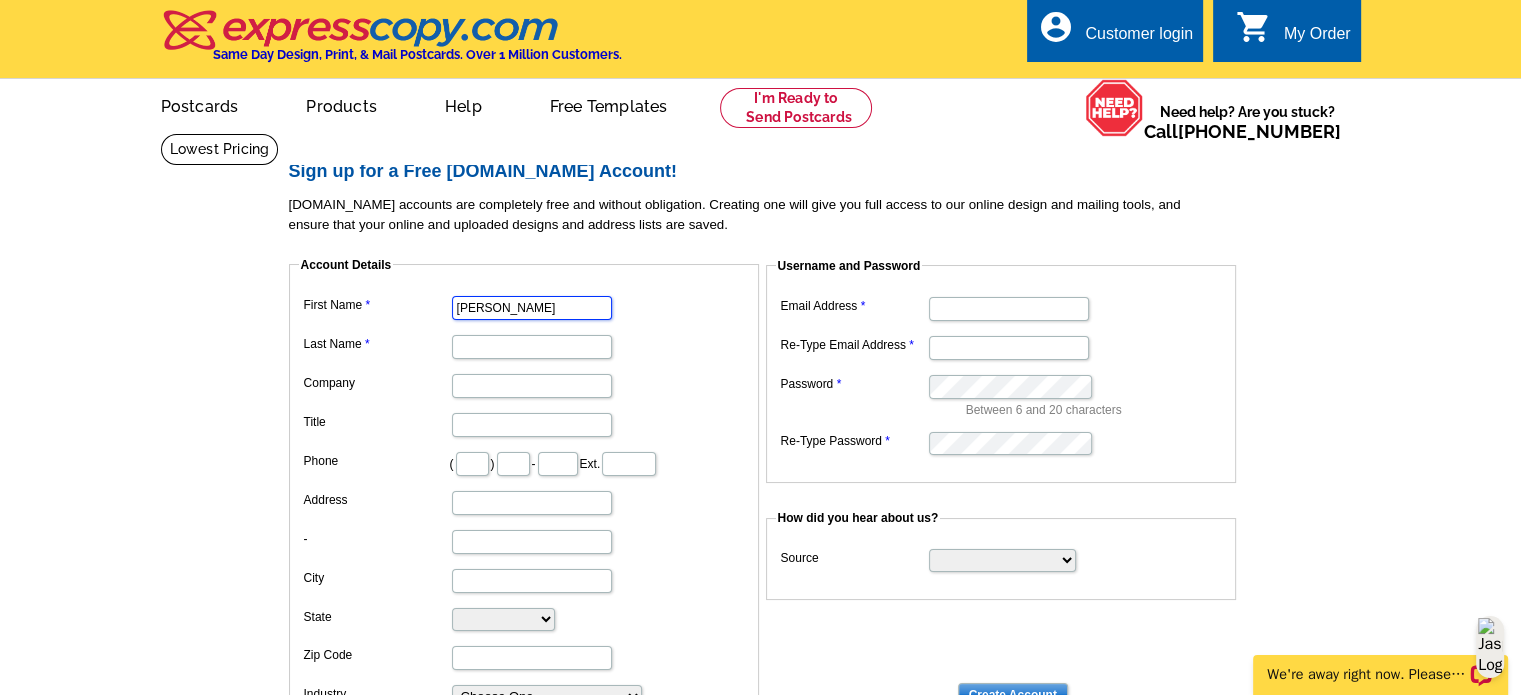 type on "[PERSON_NAME]" 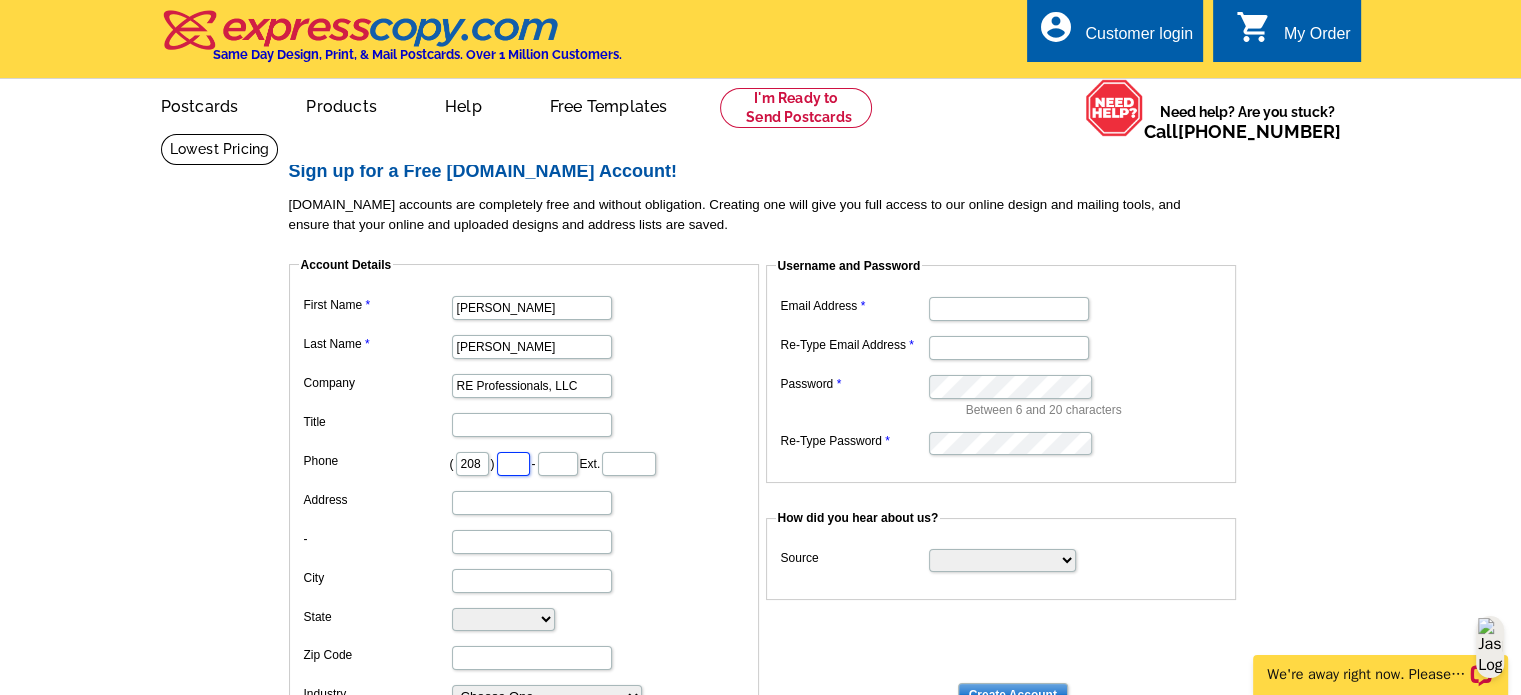 type on "720" 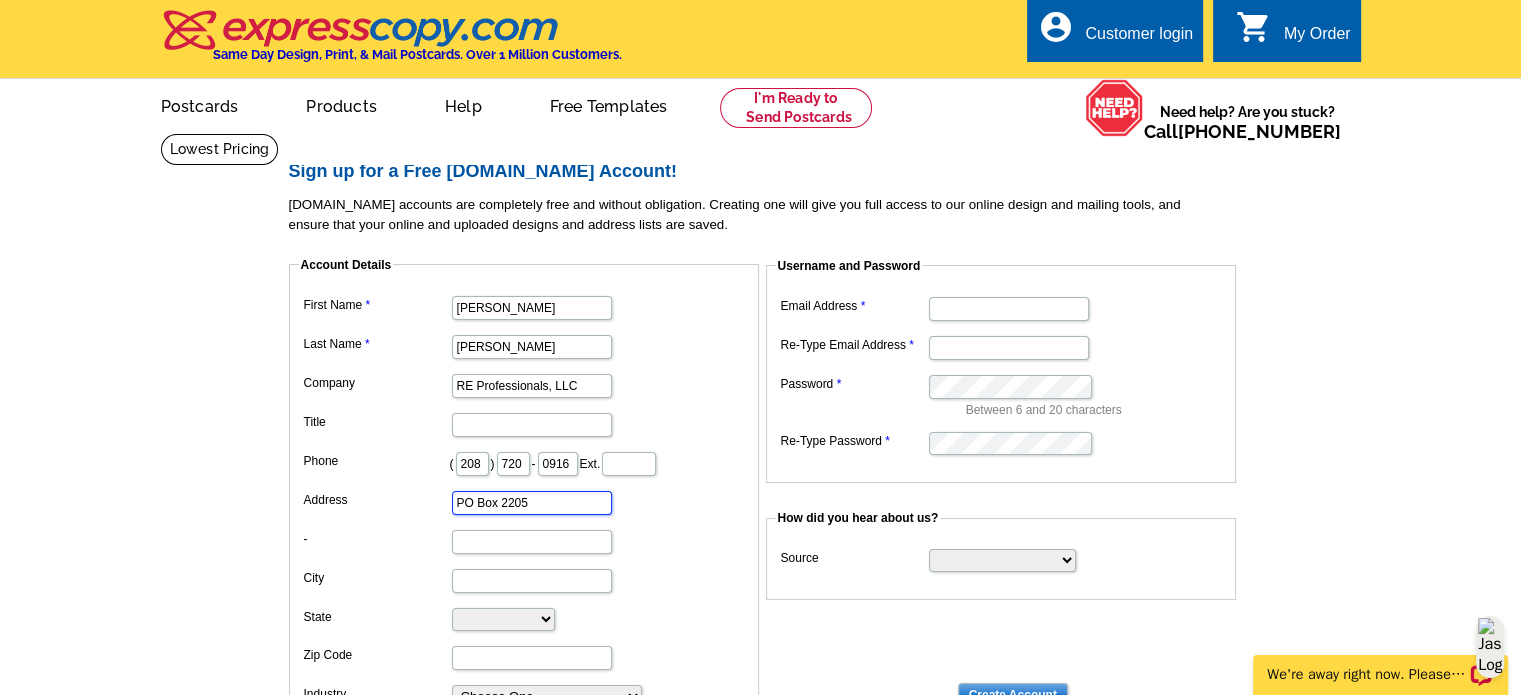 type on "[GEOGRAPHIC_DATA] ID 83353" 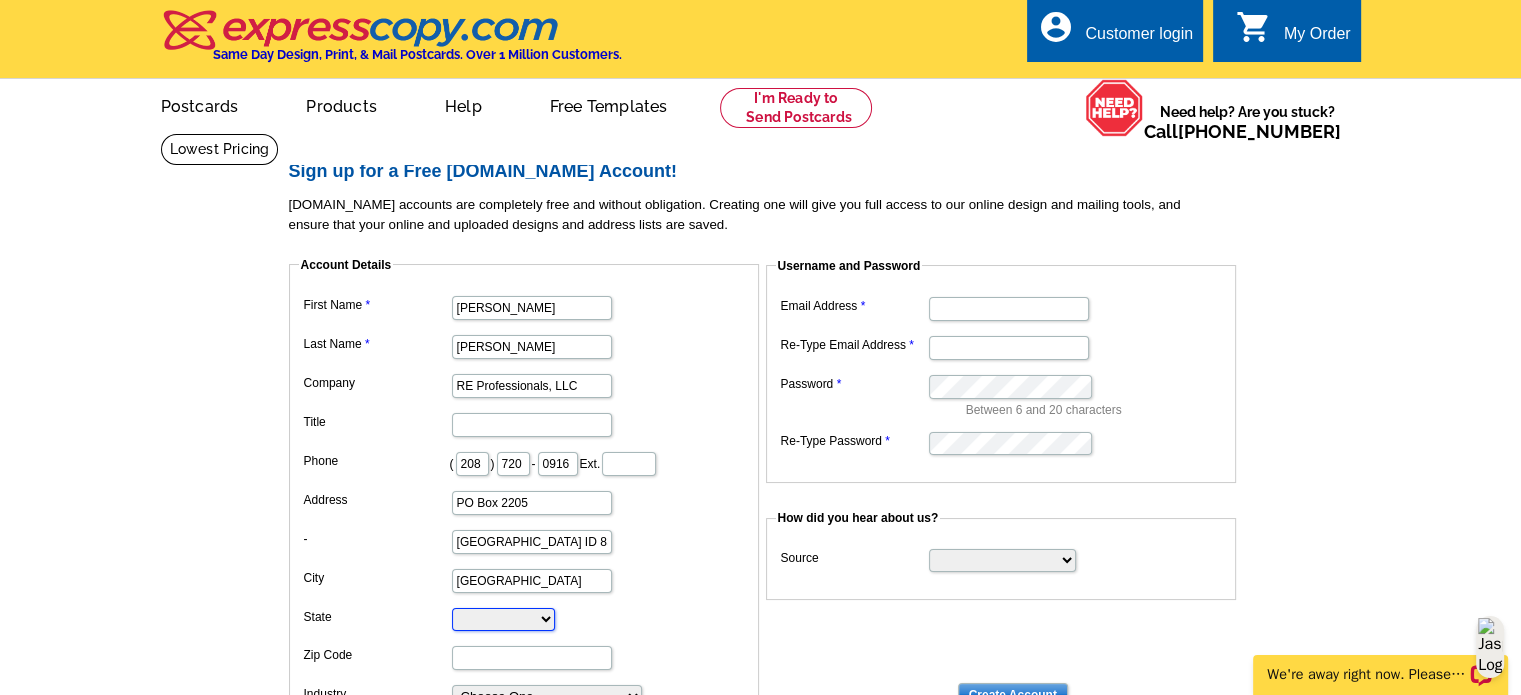 select on "ID" 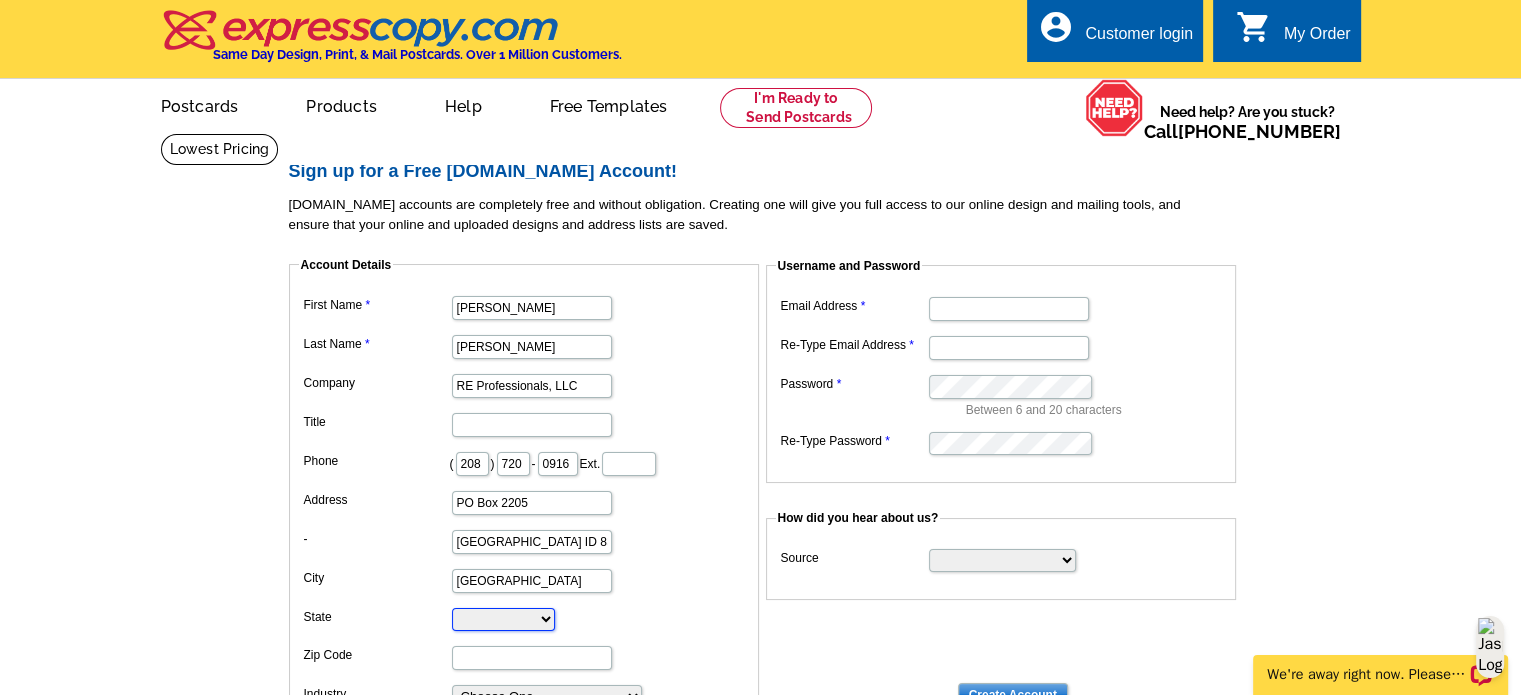 type on "83353-2205" 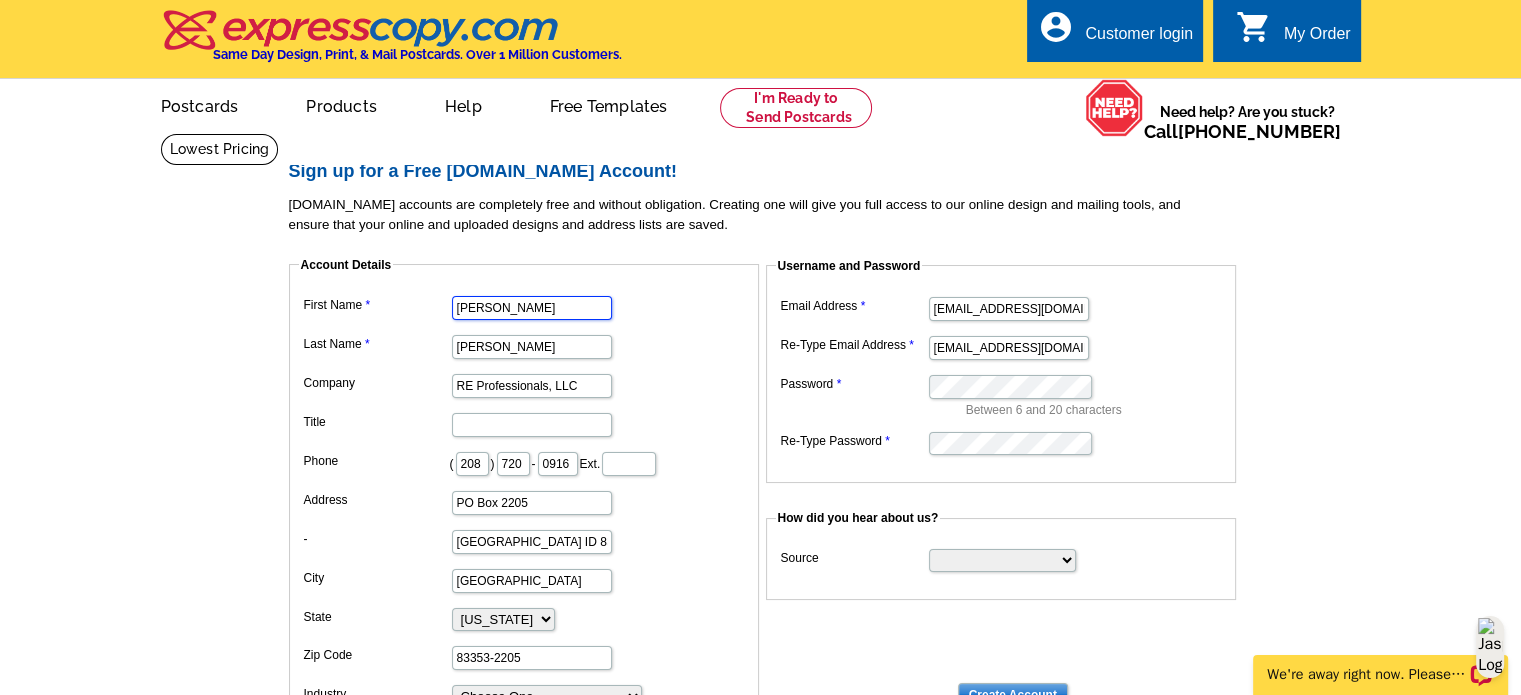 scroll, scrollTop: 0, scrollLeft: 0, axis: both 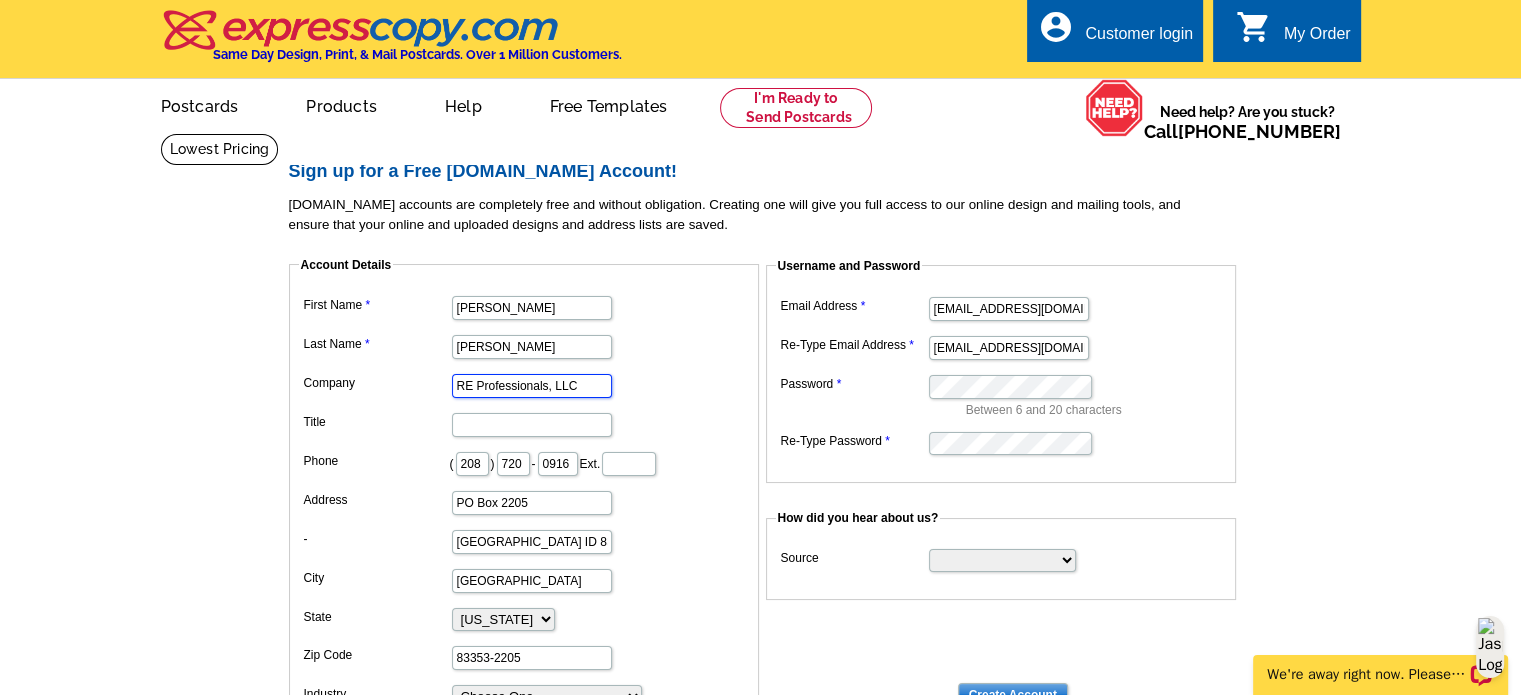 drag, startPoint x: 585, startPoint y: 384, endPoint x: 402, endPoint y: 397, distance: 183.46117 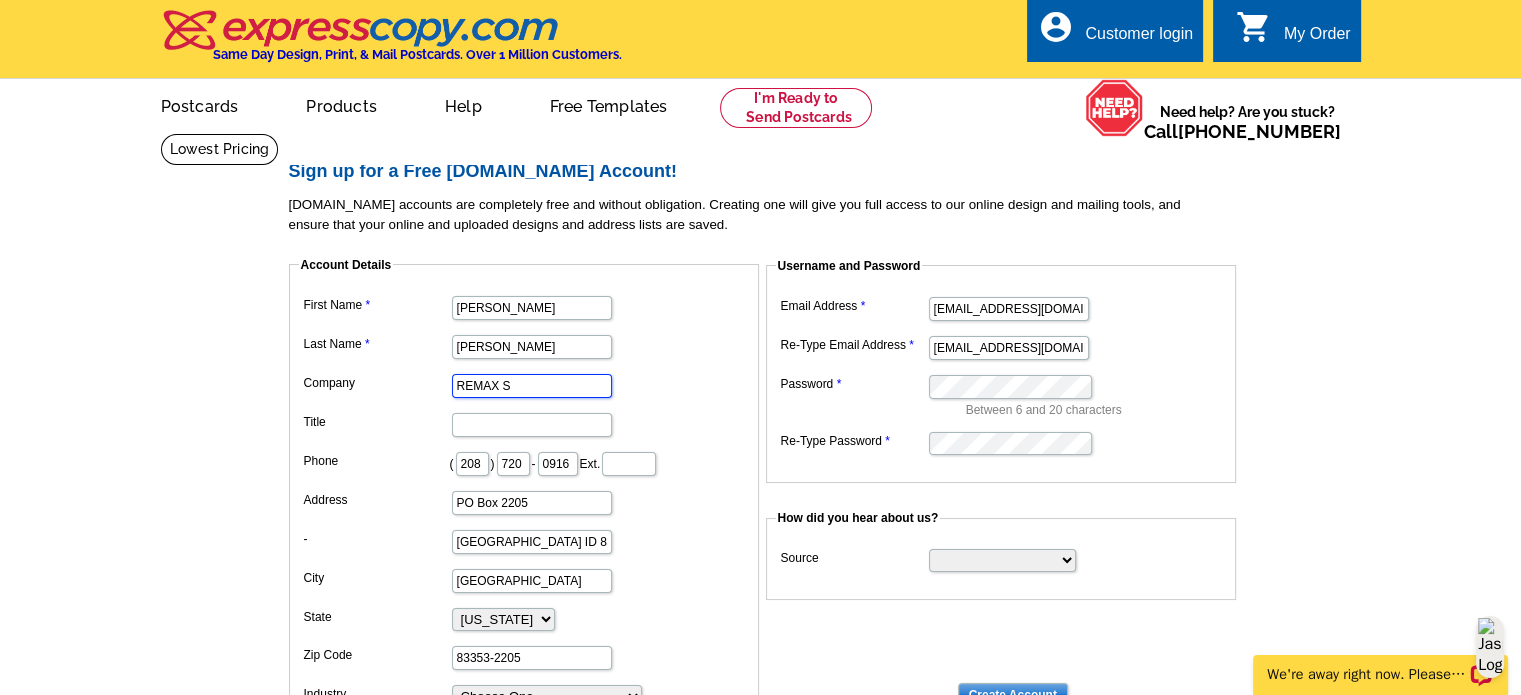 type on "REMAX Sun Valley" 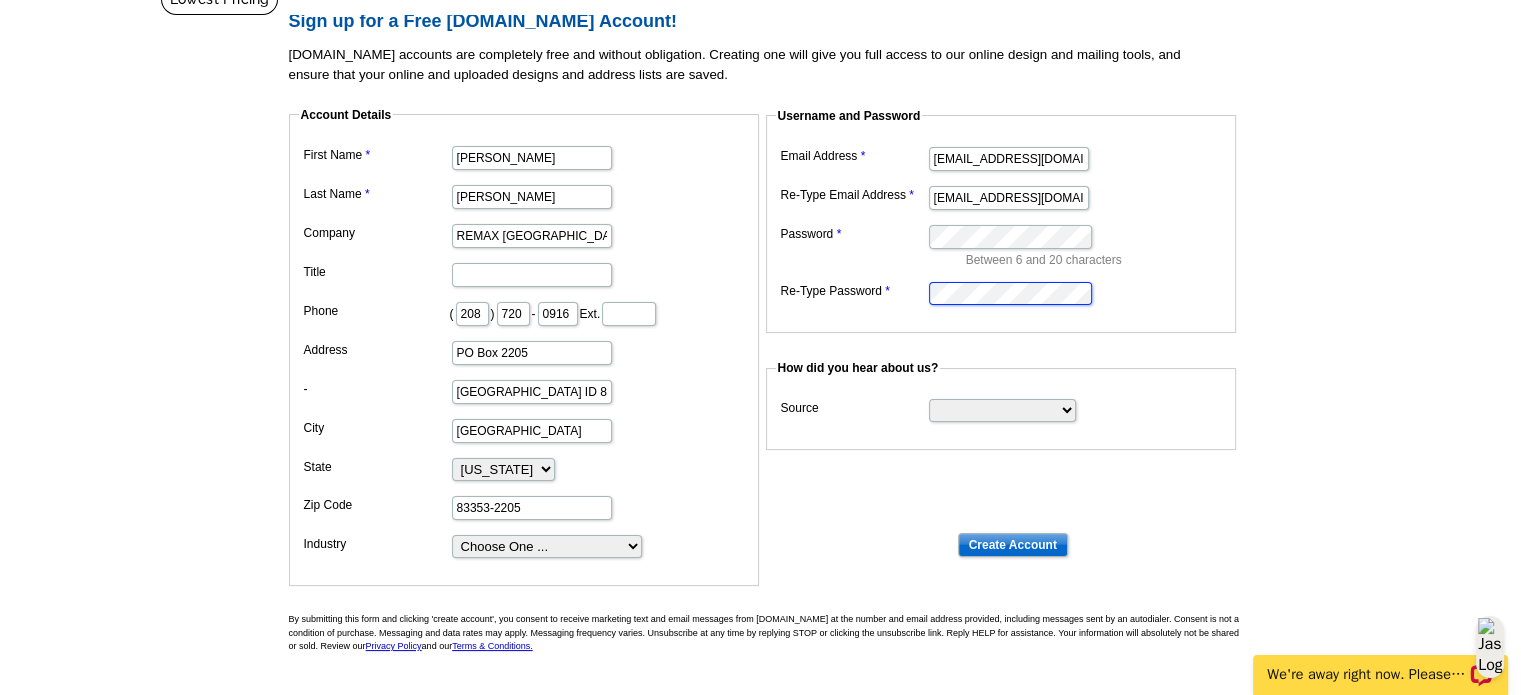 scroll, scrollTop: 172, scrollLeft: 0, axis: vertical 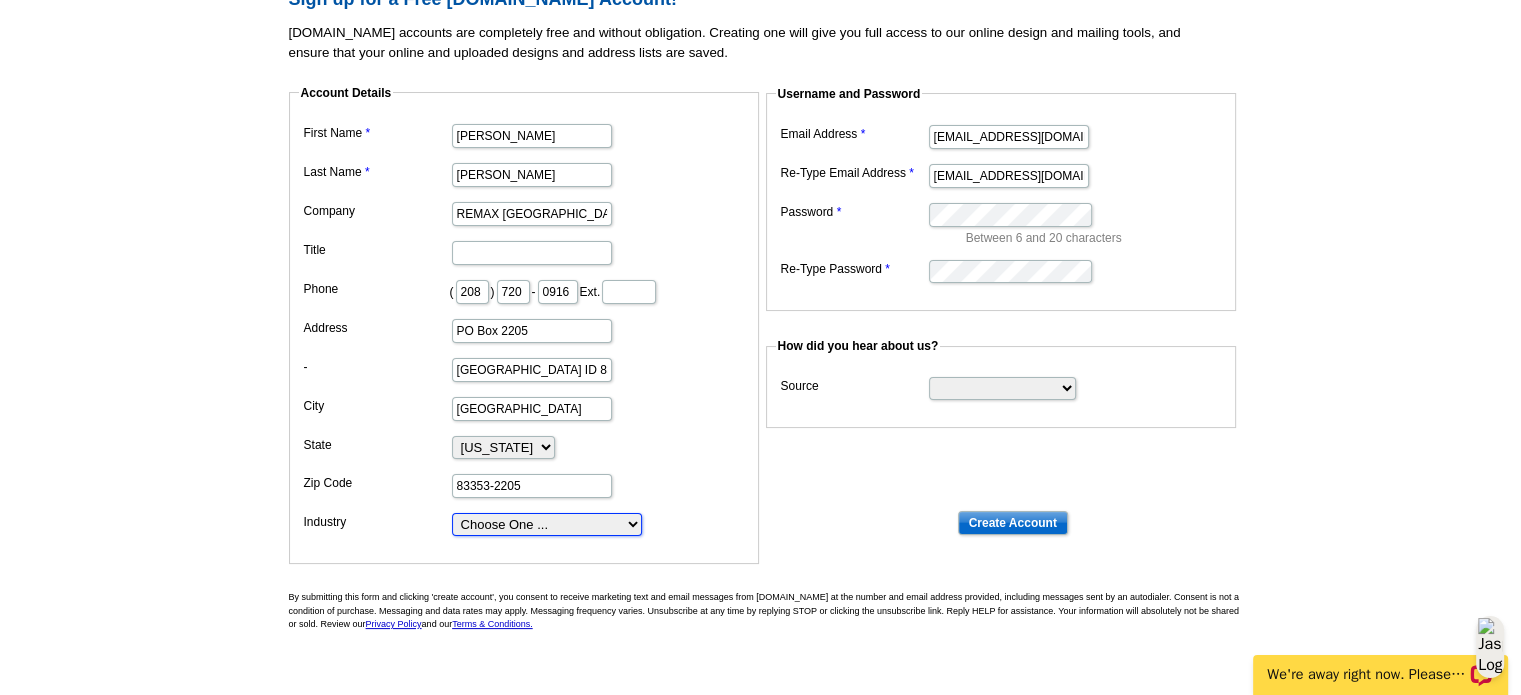 click on "Choose One ...
Residential Real Estate
Accounting
Agriculture
Architecture
Arts
Automotive
Business Services
Career Development/Training
Carpet Cleaning
Chiropractic
Commercial Real Estate
Communications
Computers/Electronics
Construction
Consulting
Daycare/Preschool
Dental
Education
Engineering
Entertainment
Environmental
Event Management
Financial
Fitness/gym
Government
Graphics/Design
Health & Beauty
Healthcare
Home Business
Home Inspection-Appraisal
Home Services
Home Services-Cleaning
Home Services-Exteriors
Home Services-HVAC
Home Services-Interior
Home Services-Interior Design
Home Services-Interiors
Home Services-Painting
Home Services-Plumbing
Human Resources
Insurance
Landscape/Yard
Legal Services
Manufacturing
Medical" at bounding box center [547, 524] 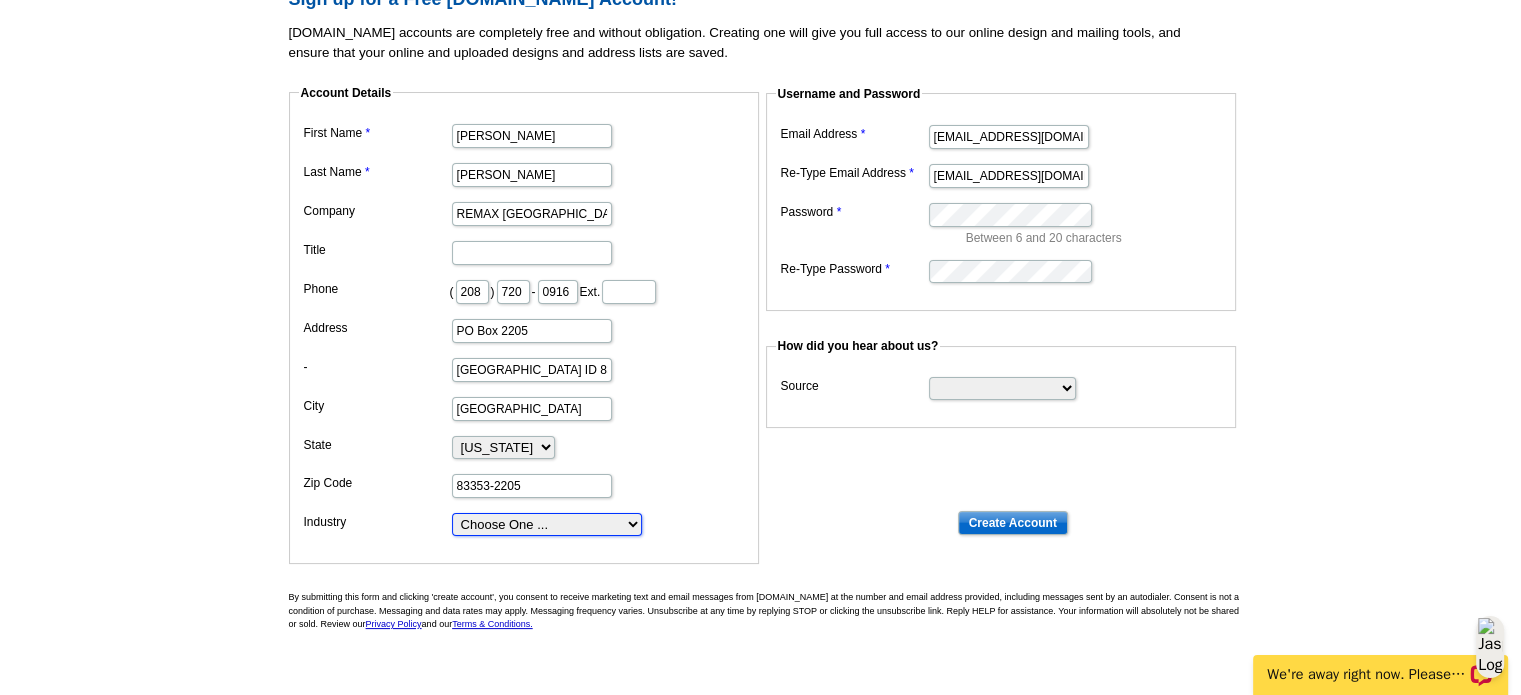 select on "3" 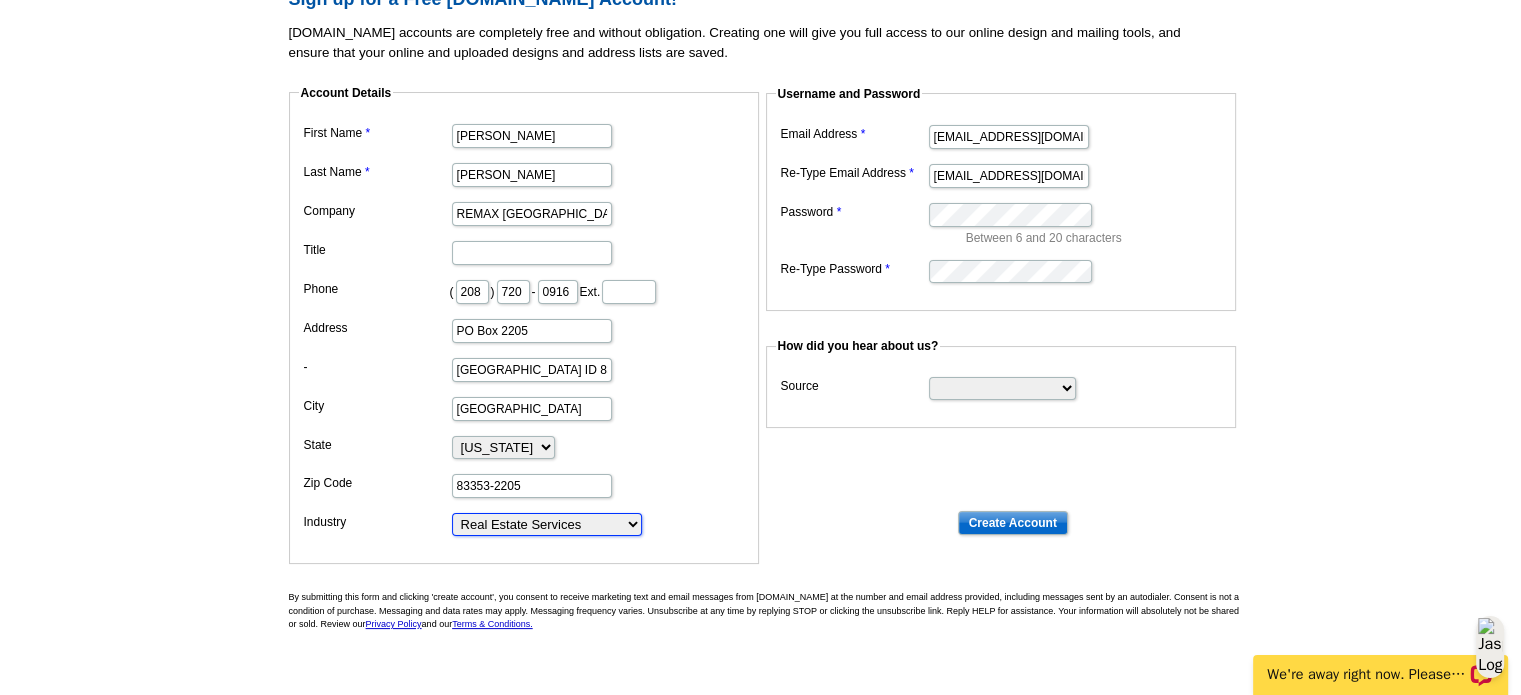 click on "Choose One ...
Residential Real Estate
Accounting
Agriculture
Architecture
Arts
Automotive
Business Services
Career Development/Training
Carpet Cleaning
Chiropractic
Commercial Real Estate
Communications
Computers/Electronics
Construction
Consulting
Daycare/Preschool
Dental
Education
Engineering
Entertainment
Environmental
Event Management
Financial
Fitness/gym
Government
Graphics/Design
Health & Beauty
Healthcare
Home Business
Home Inspection-Appraisal
Home Services
Home Services-Cleaning
Home Services-Exteriors
Home Services-HVAC
Home Services-Interior
Home Services-Interior Design
Home Services-Interiors
Home Services-Painting
Home Services-Plumbing
Human Resources
Insurance
Landscape/Yard
Legal Services
Manufacturing
Medical" at bounding box center [547, 524] 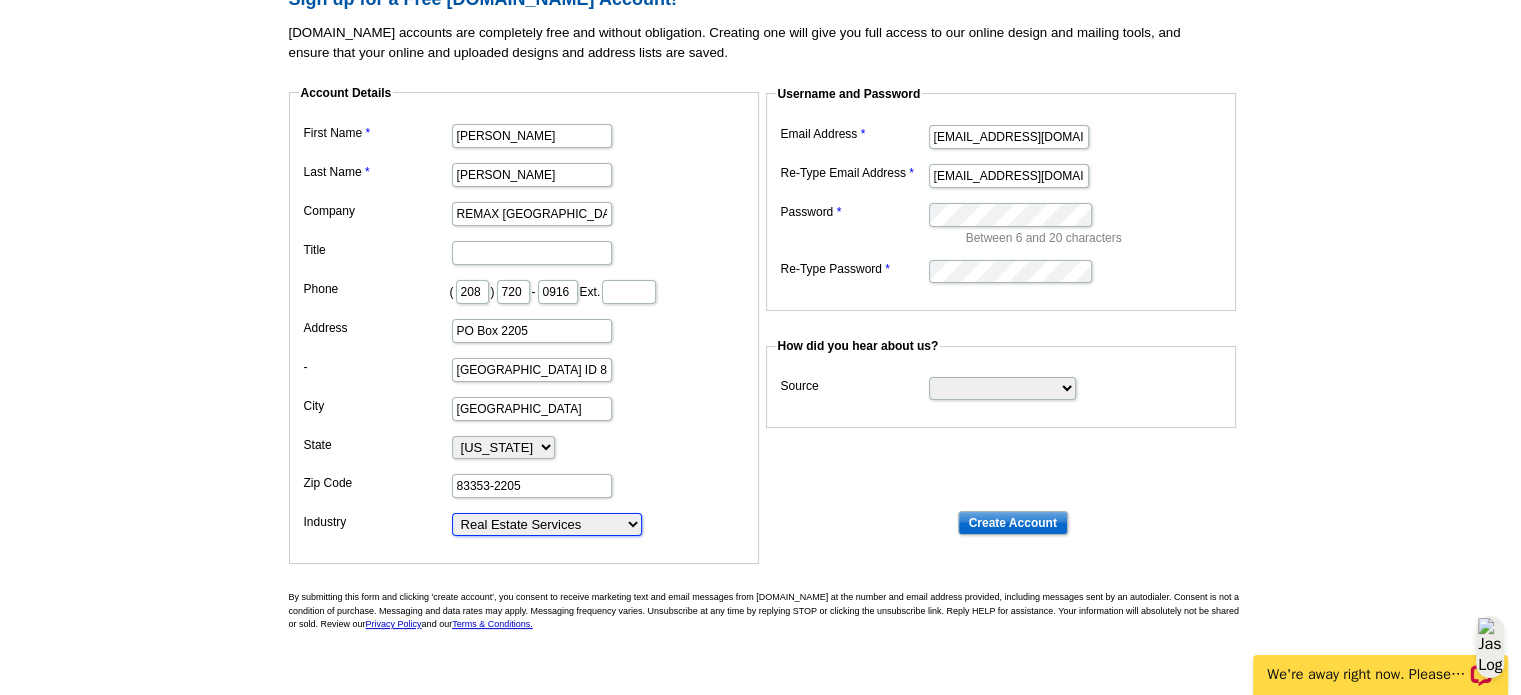 click on "Choose One ...
Residential Real Estate
Accounting
Agriculture
Architecture
Arts
Automotive
Business Services
Career Development/Training
Carpet Cleaning
Chiropractic
Commercial Real Estate
Communications
Computers/Electronics
Construction
Consulting
Daycare/Preschool
Dental
Education
Engineering
Entertainment
Environmental
Event Management
Financial
Fitness/gym
Government
Graphics/Design
Health & Beauty
Healthcare
Home Business
Home Inspection-Appraisal
Home Services
Home Services-Cleaning
Home Services-Exteriors
Home Services-HVAC
Home Services-Interior
Home Services-Interior Design
Home Services-Interiors
Home Services-Painting
Home Services-Plumbing
Human Resources
Insurance
Landscape/Yard
Legal Services
Manufacturing
Medical" at bounding box center [547, 524] 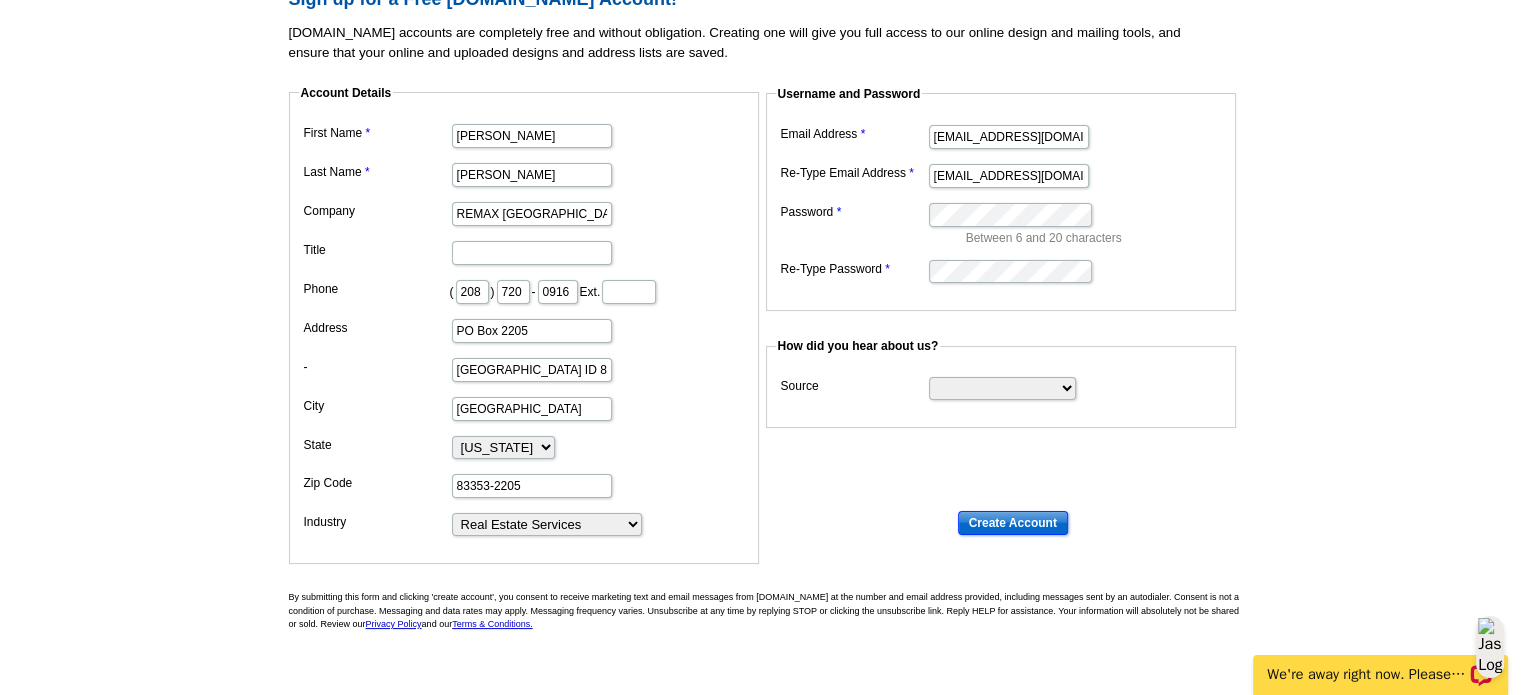 click on "Create Account" at bounding box center [1013, 523] 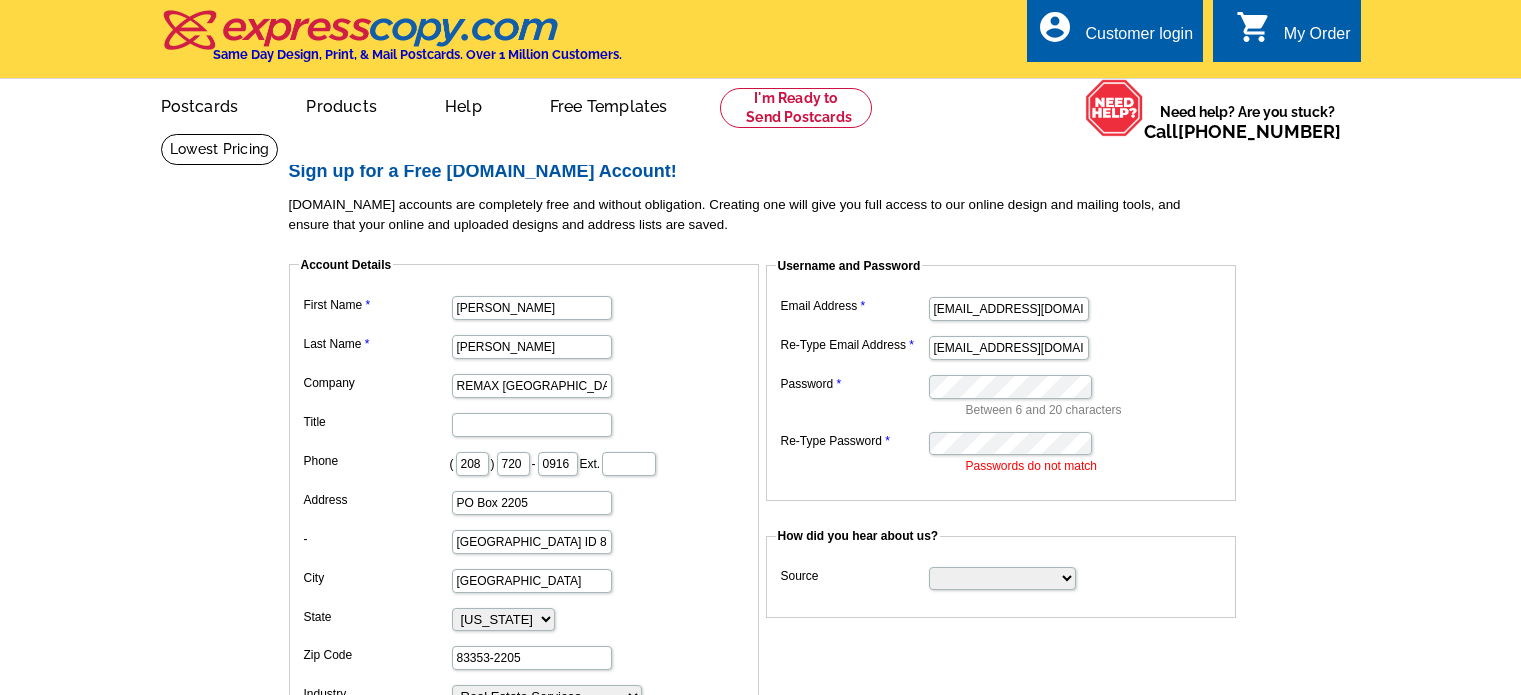 scroll, scrollTop: 0, scrollLeft: 0, axis: both 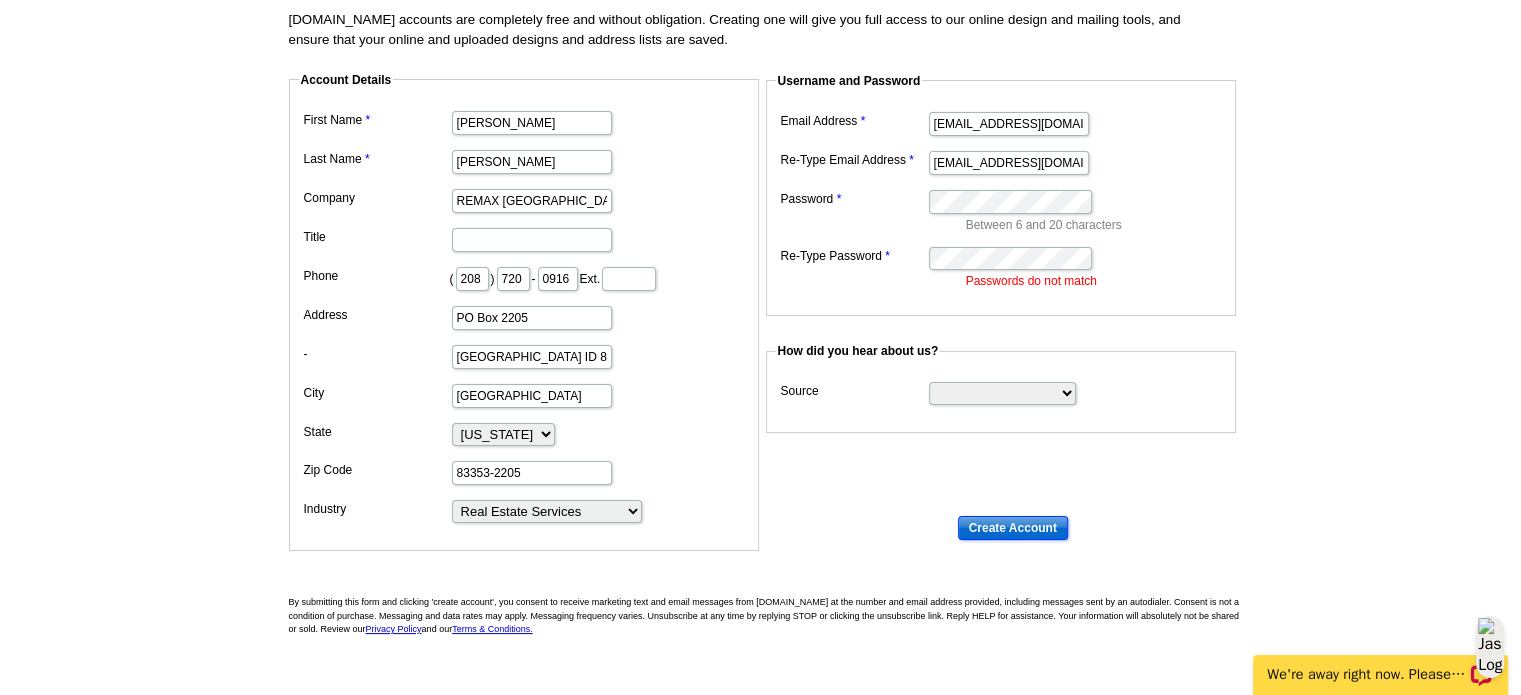 click on "Create Account" at bounding box center [1013, 528] 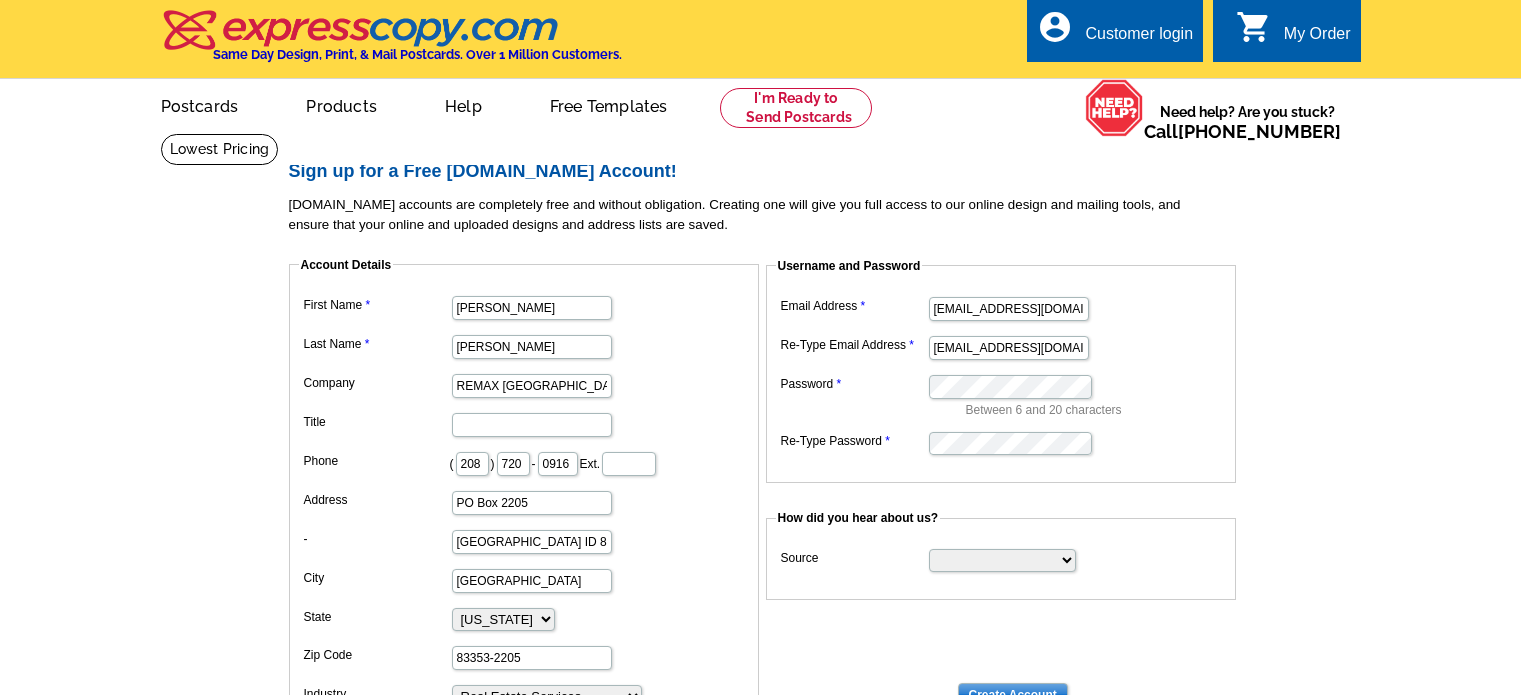 scroll, scrollTop: 0, scrollLeft: 0, axis: both 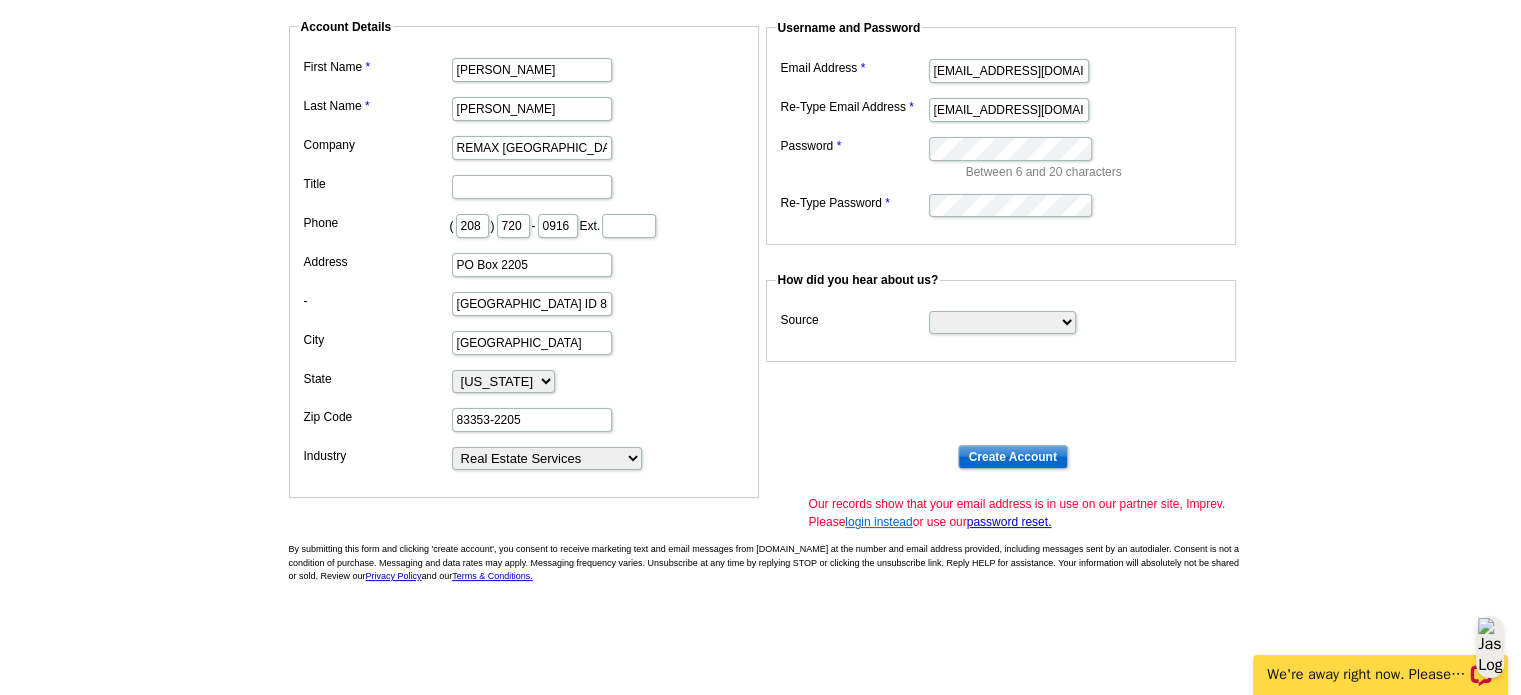 click on "login instead" at bounding box center (878, 522) 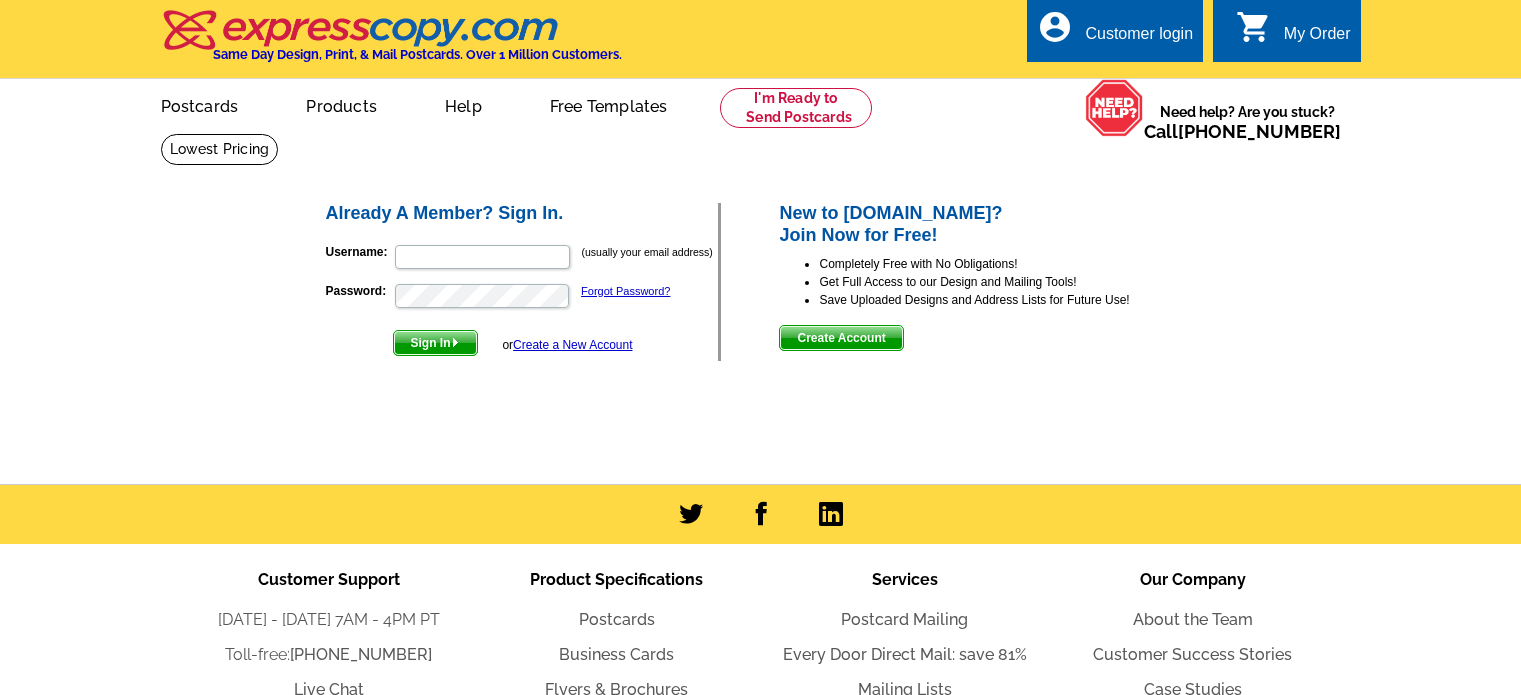 scroll, scrollTop: 0, scrollLeft: 0, axis: both 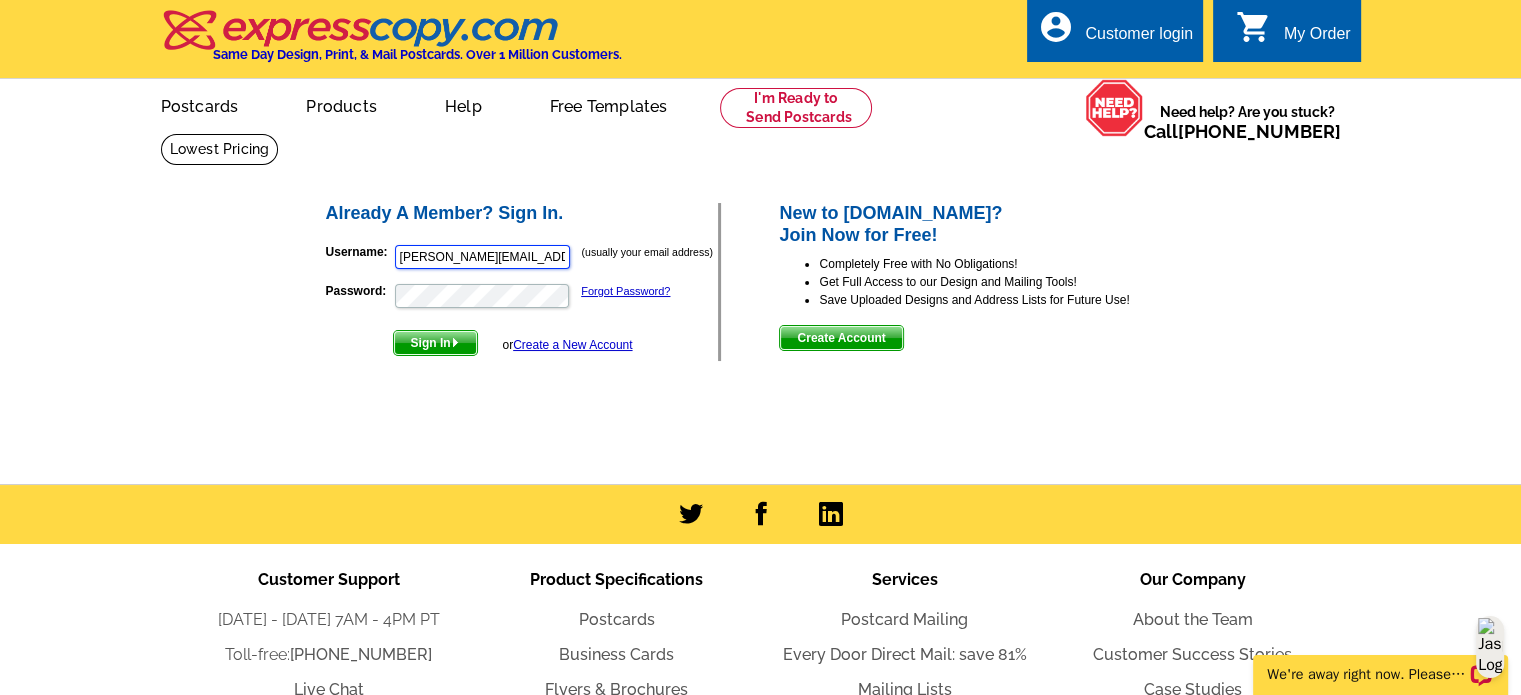 click on "[PERSON_NAME][EMAIL_ADDRESS][DOMAIN_NAME]" at bounding box center [482, 257] 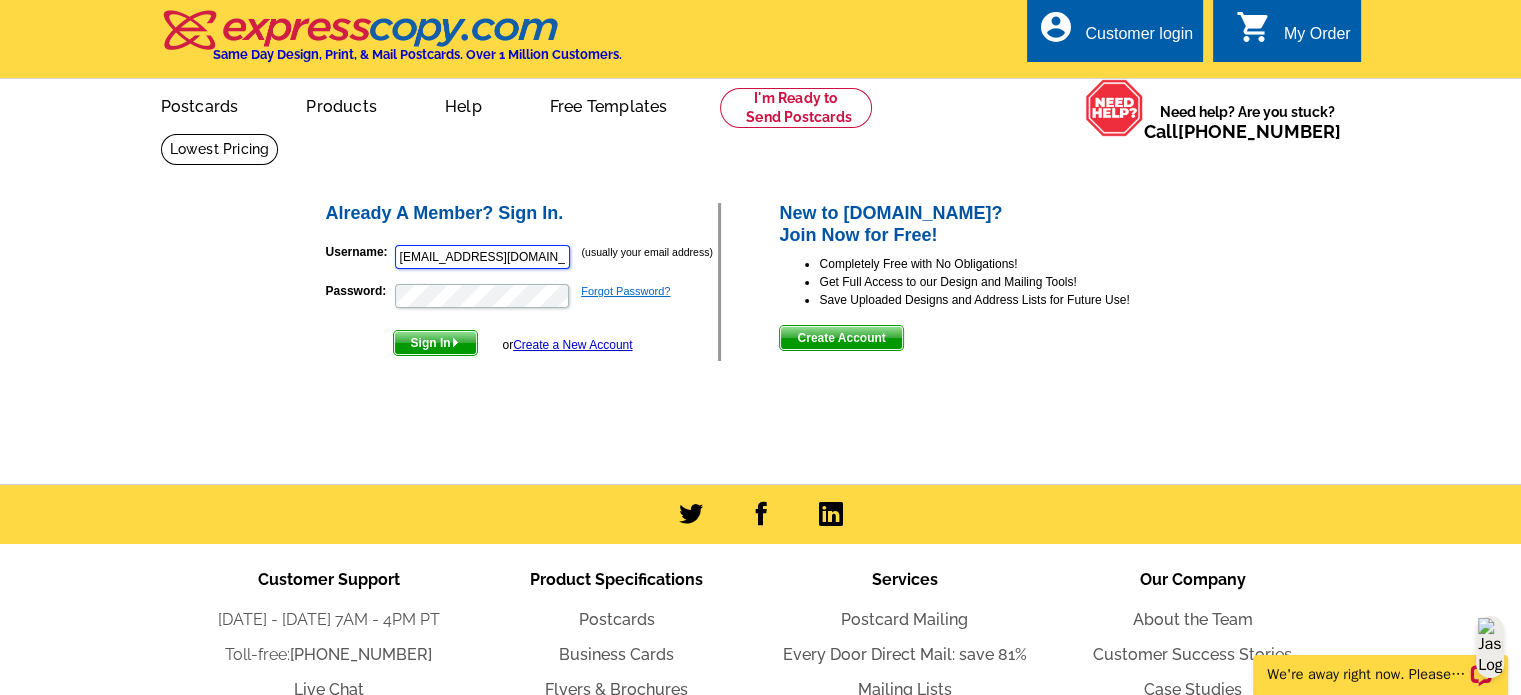 type on "svjoanne@gmail.com" 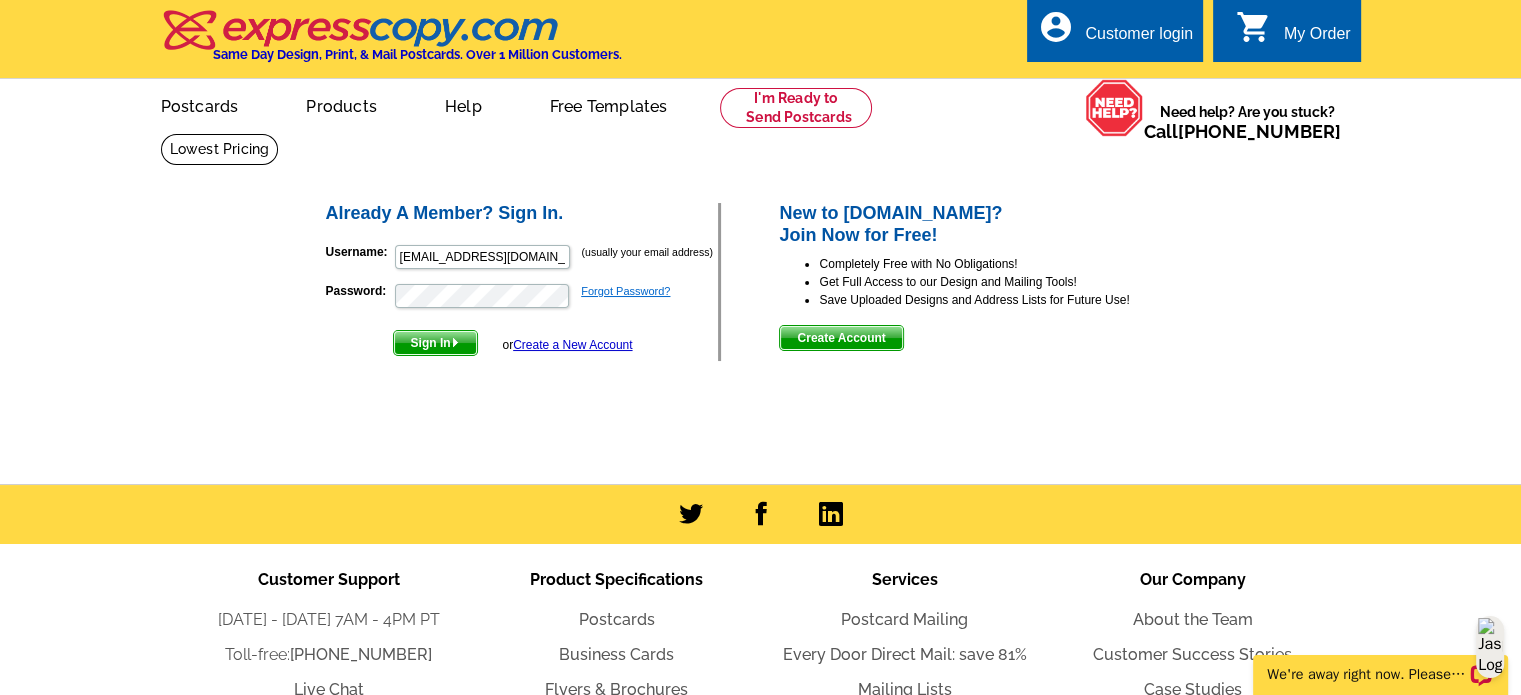 click on "Forgot
Password?" at bounding box center (625, 291) 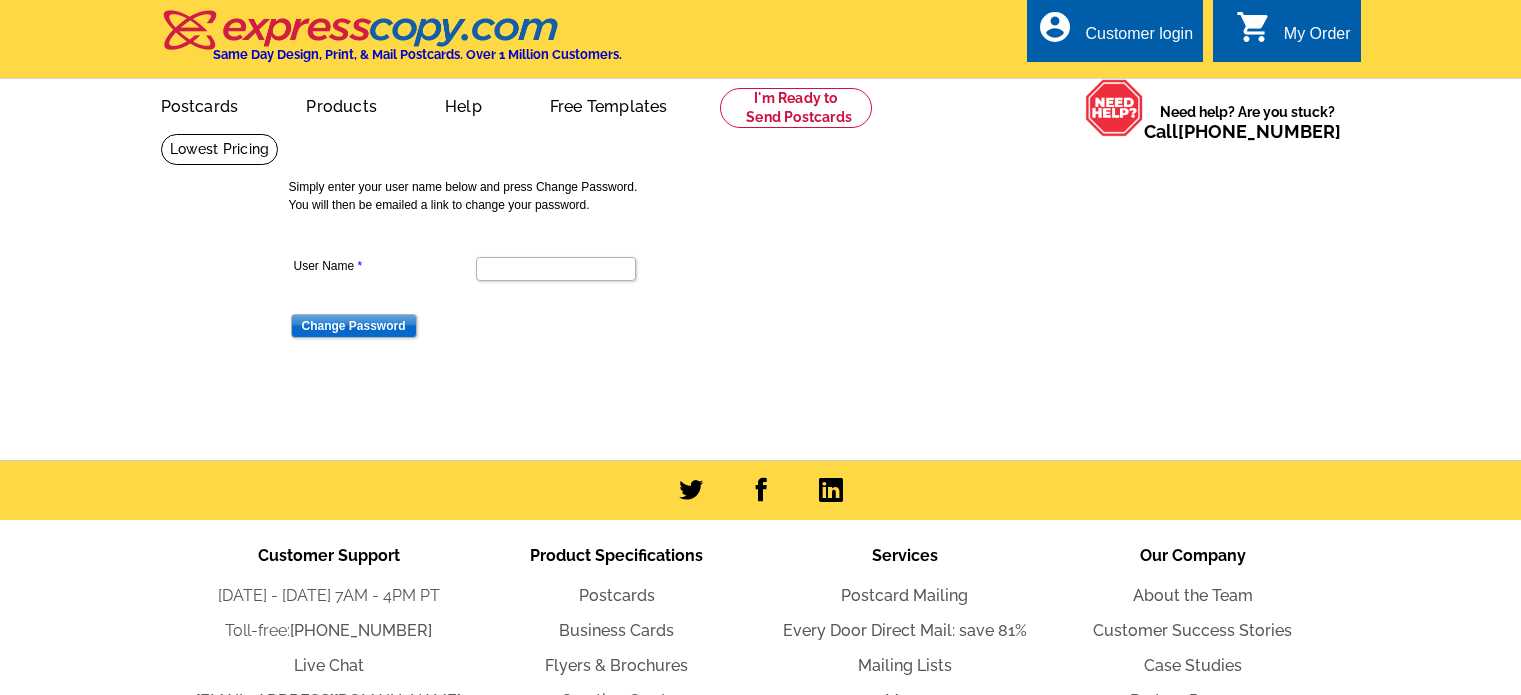 scroll, scrollTop: 0, scrollLeft: 0, axis: both 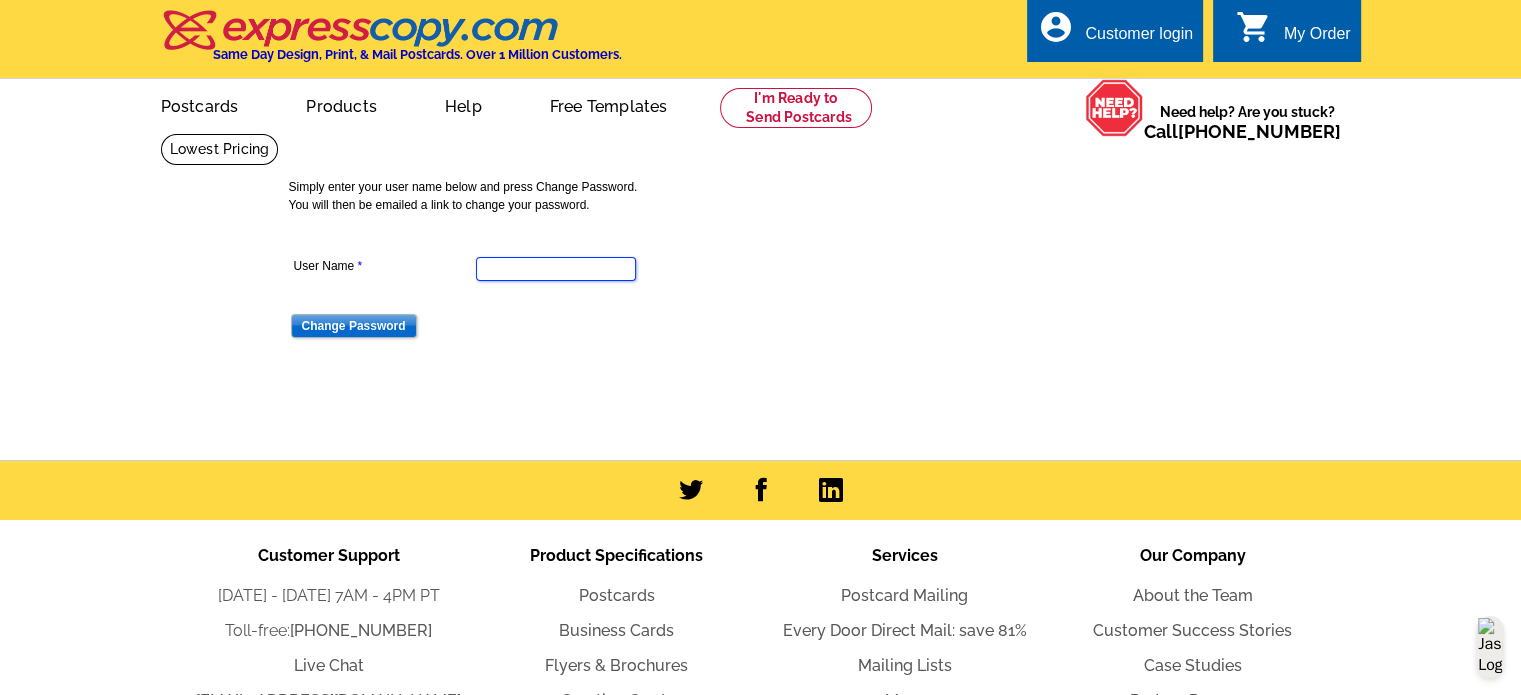 click on "User Name" at bounding box center [556, 269] 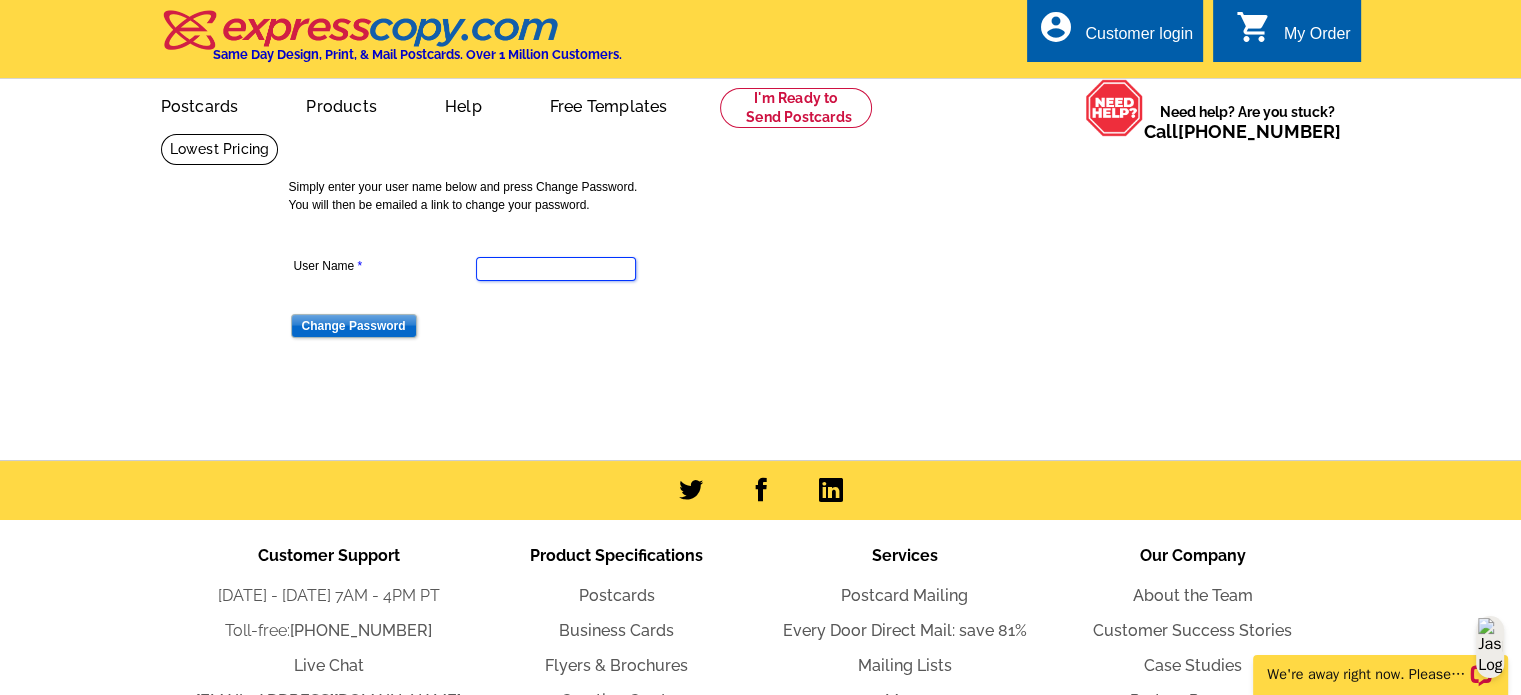 scroll, scrollTop: 0, scrollLeft: 0, axis: both 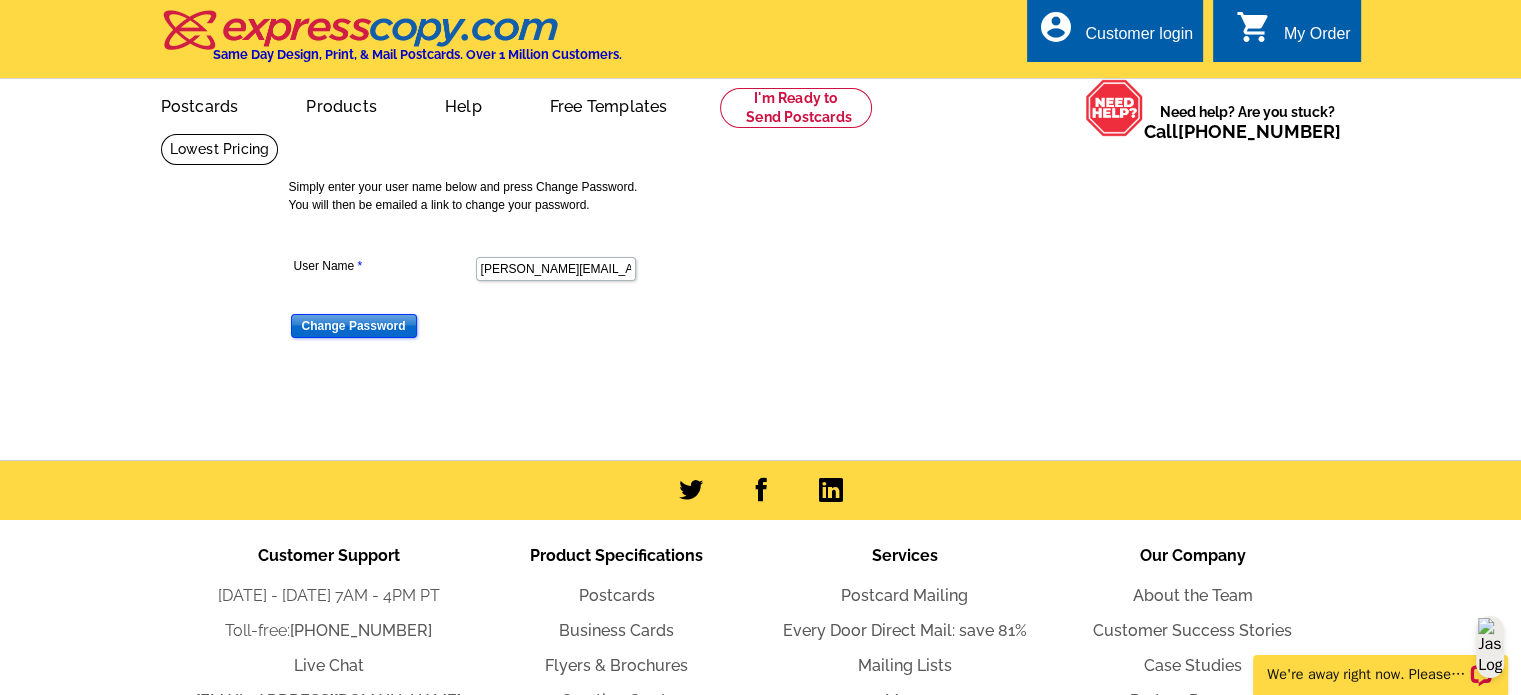 click on "Change Password" at bounding box center [354, 326] 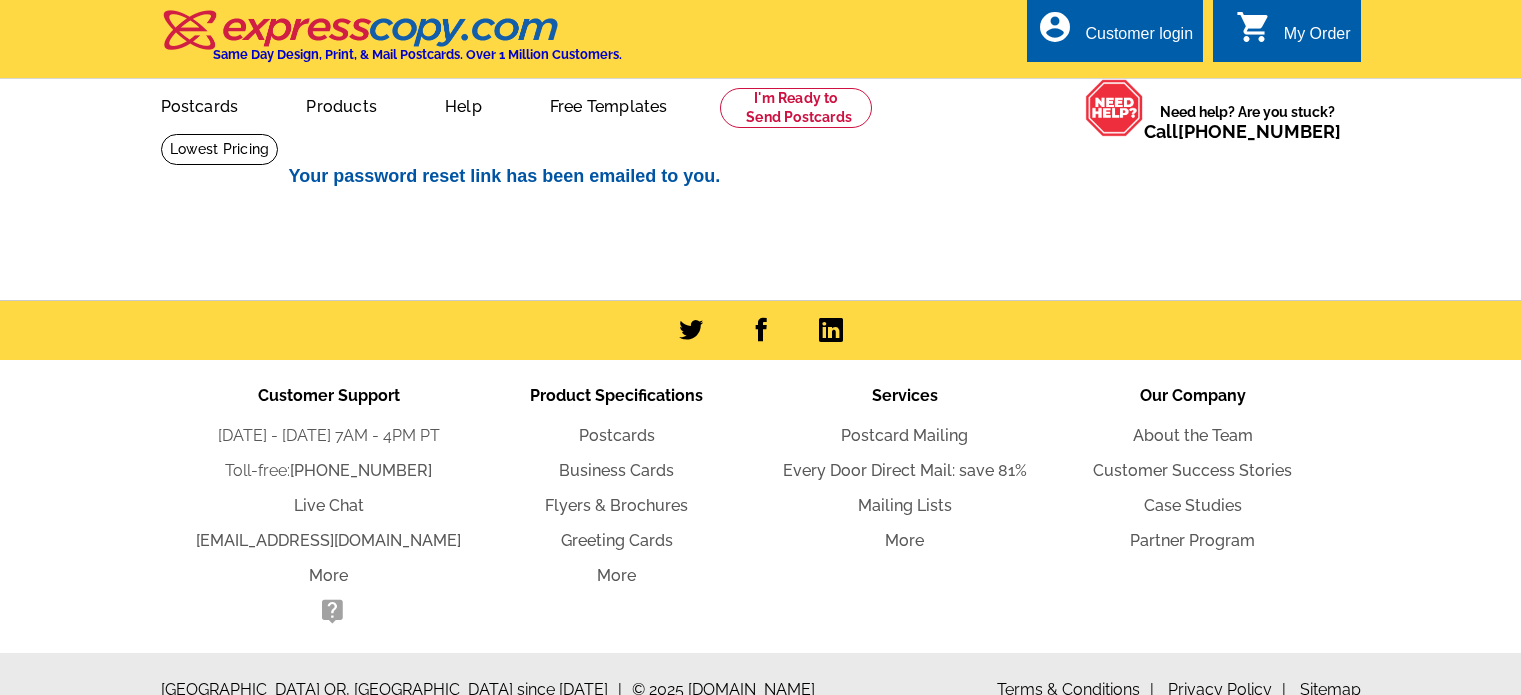 scroll, scrollTop: 0, scrollLeft: 0, axis: both 